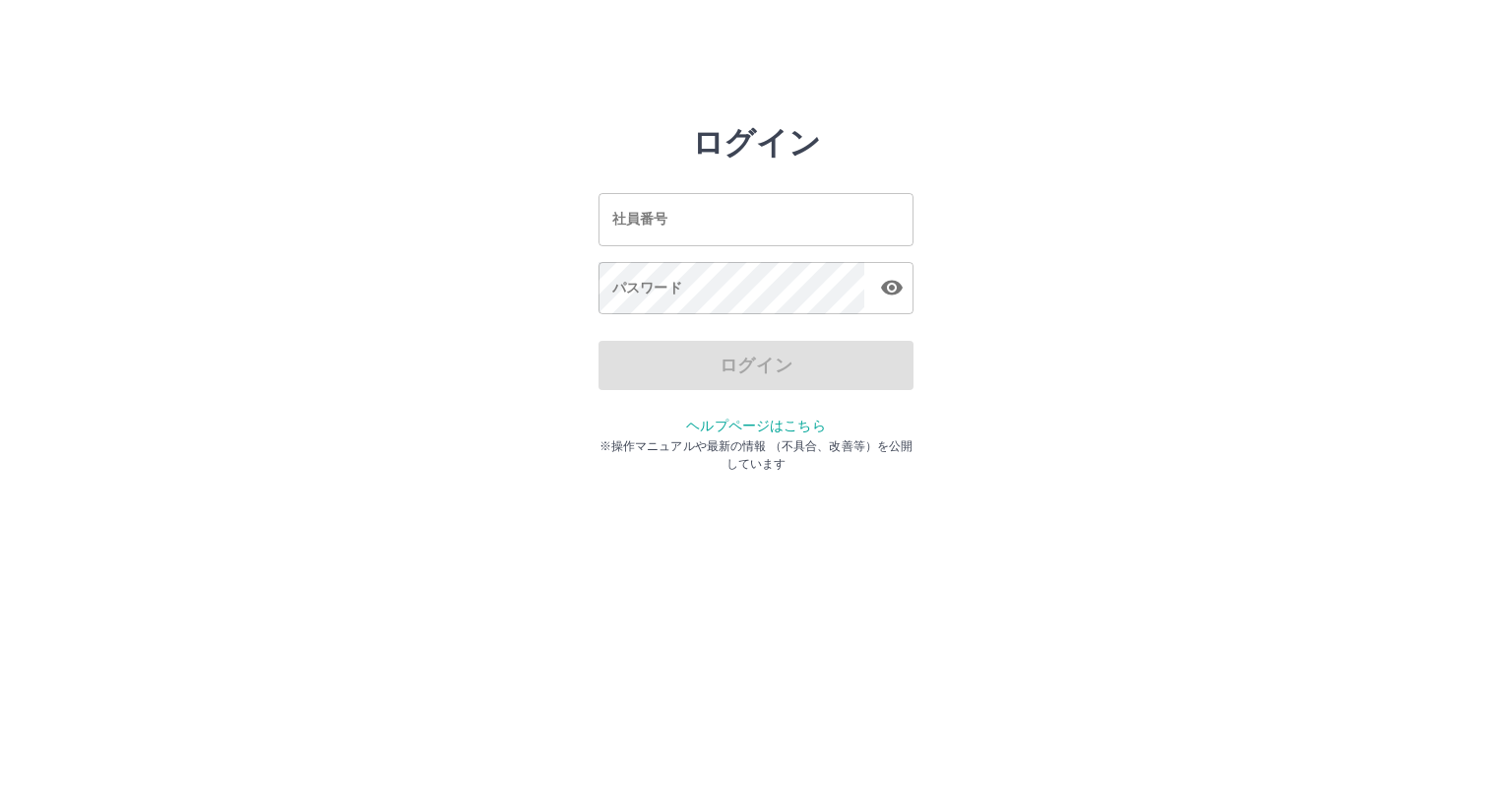 scroll, scrollTop: 0, scrollLeft: 0, axis: both 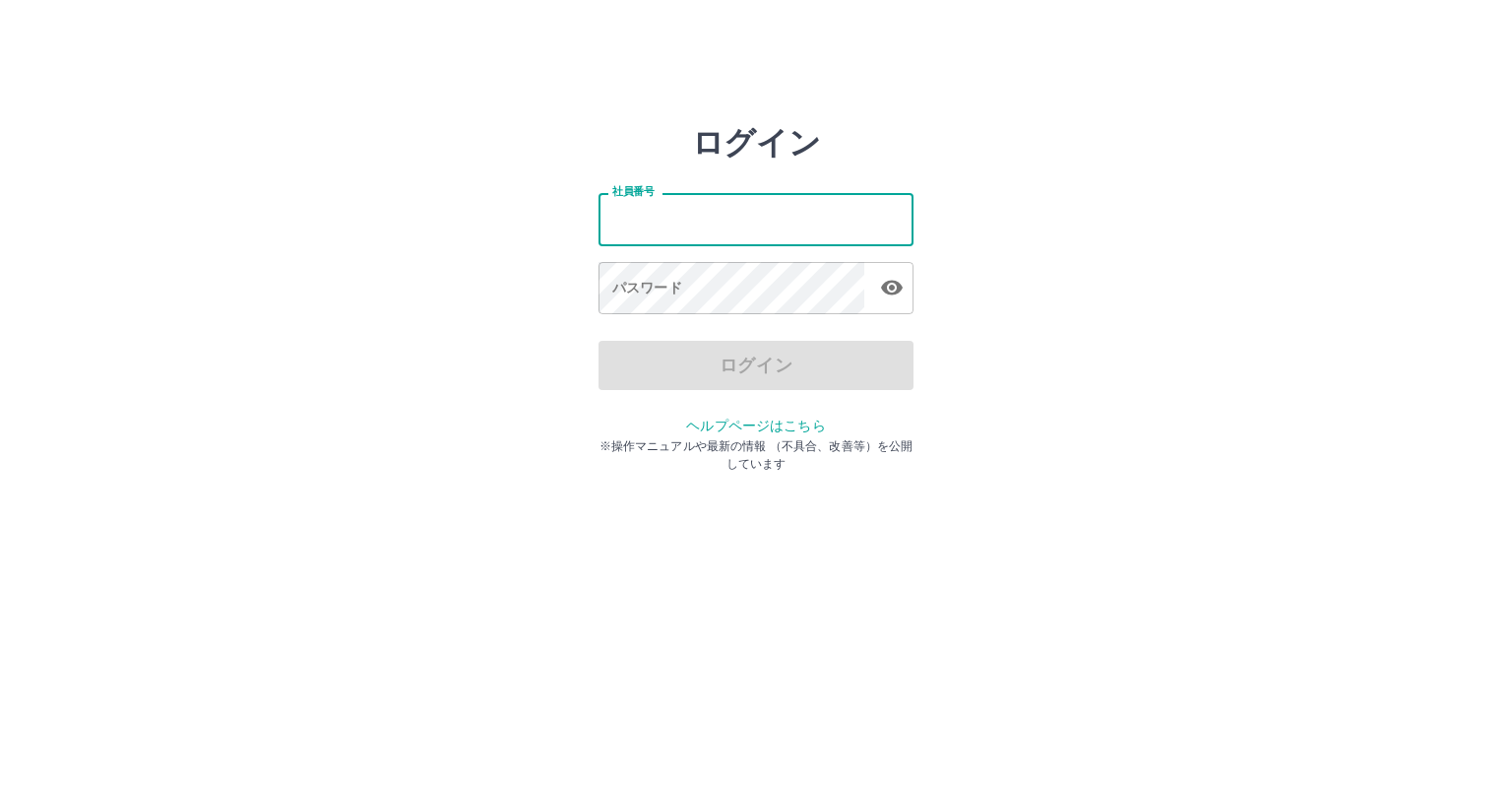 click on "社員番号" at bounding box center (756, 219) 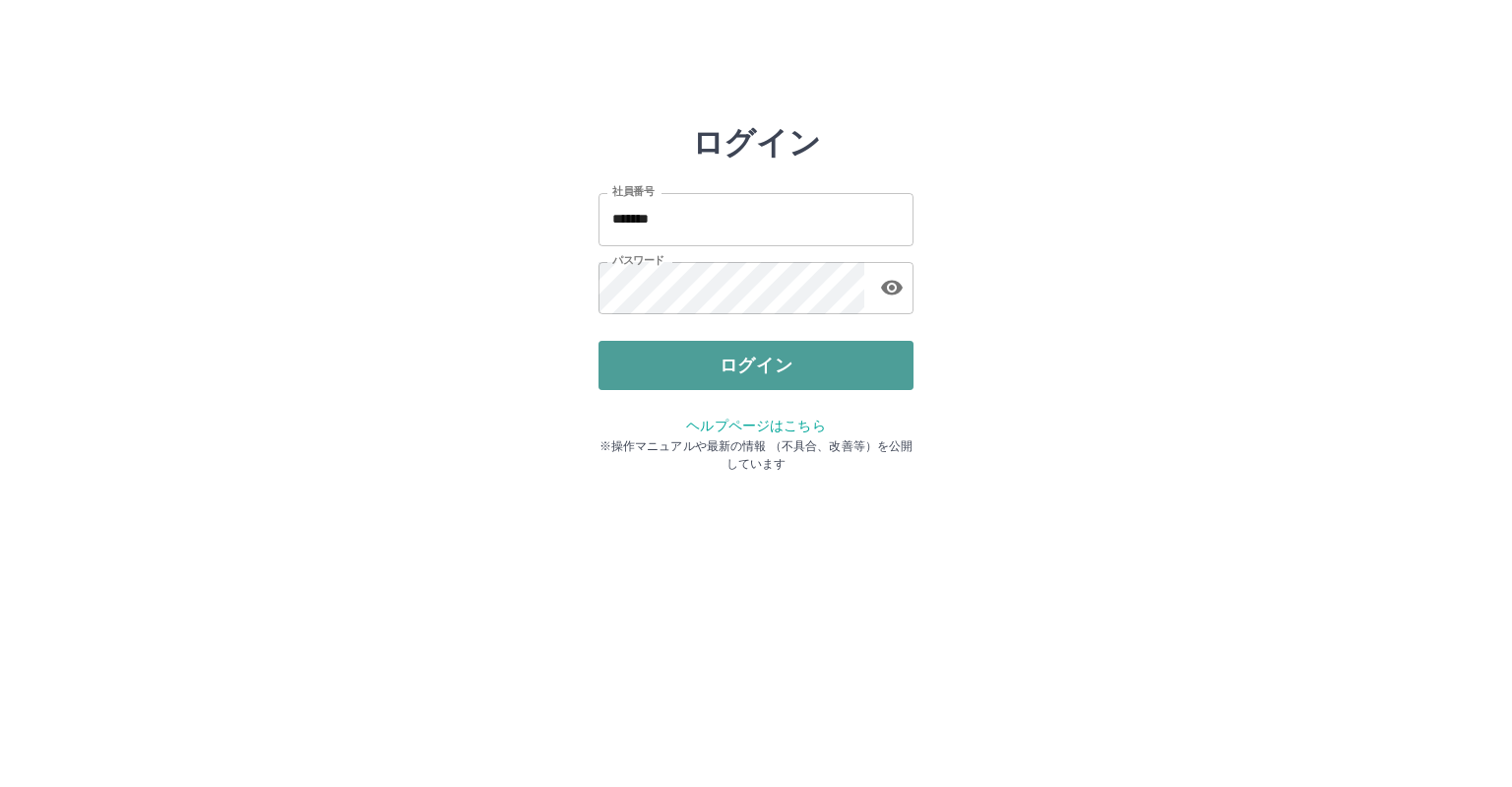 click on "ログイン" at bounding box center [756, 365] 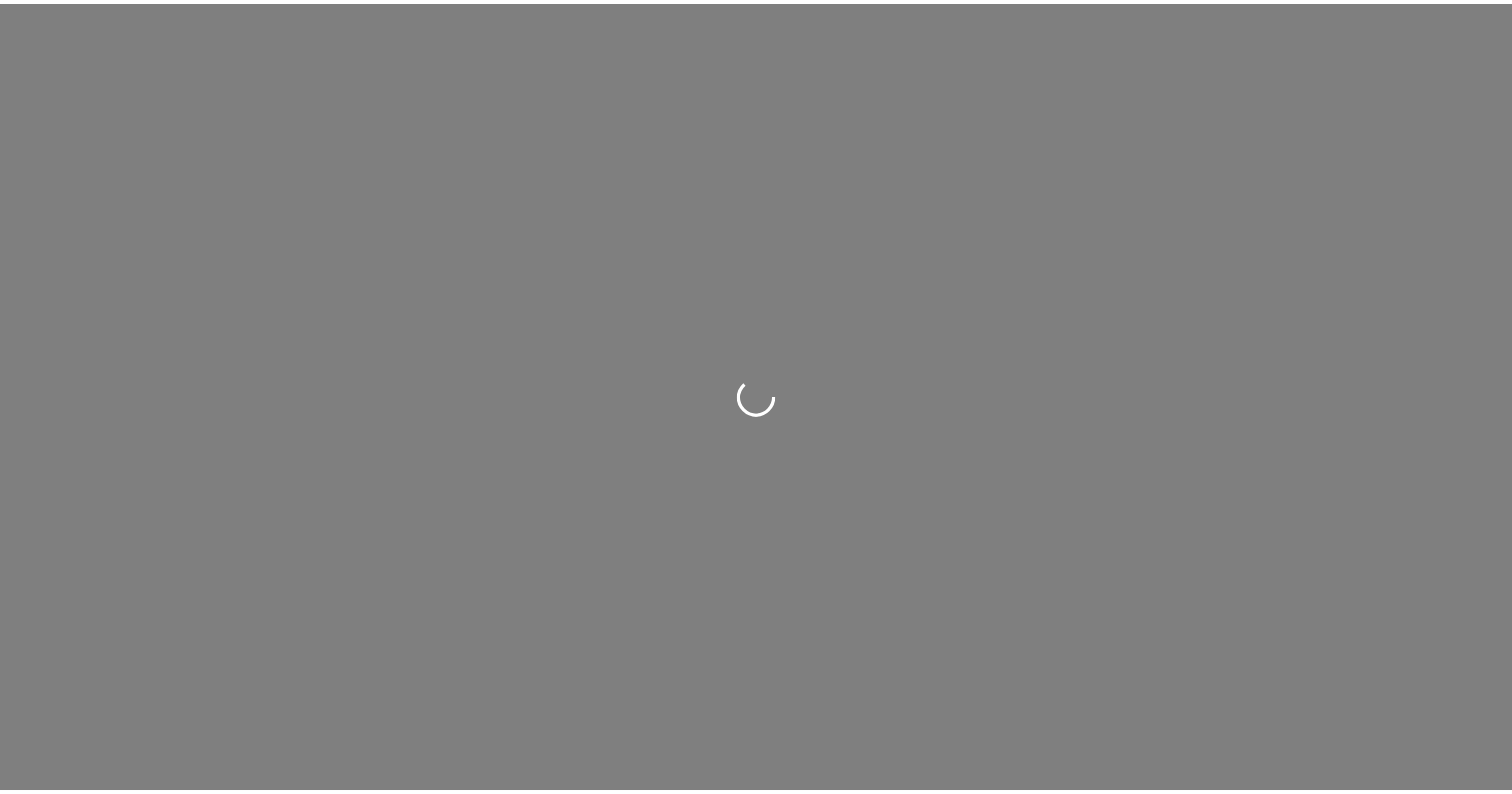 scroll, scrollTop: 0, scrollLeft: 0, axis: both 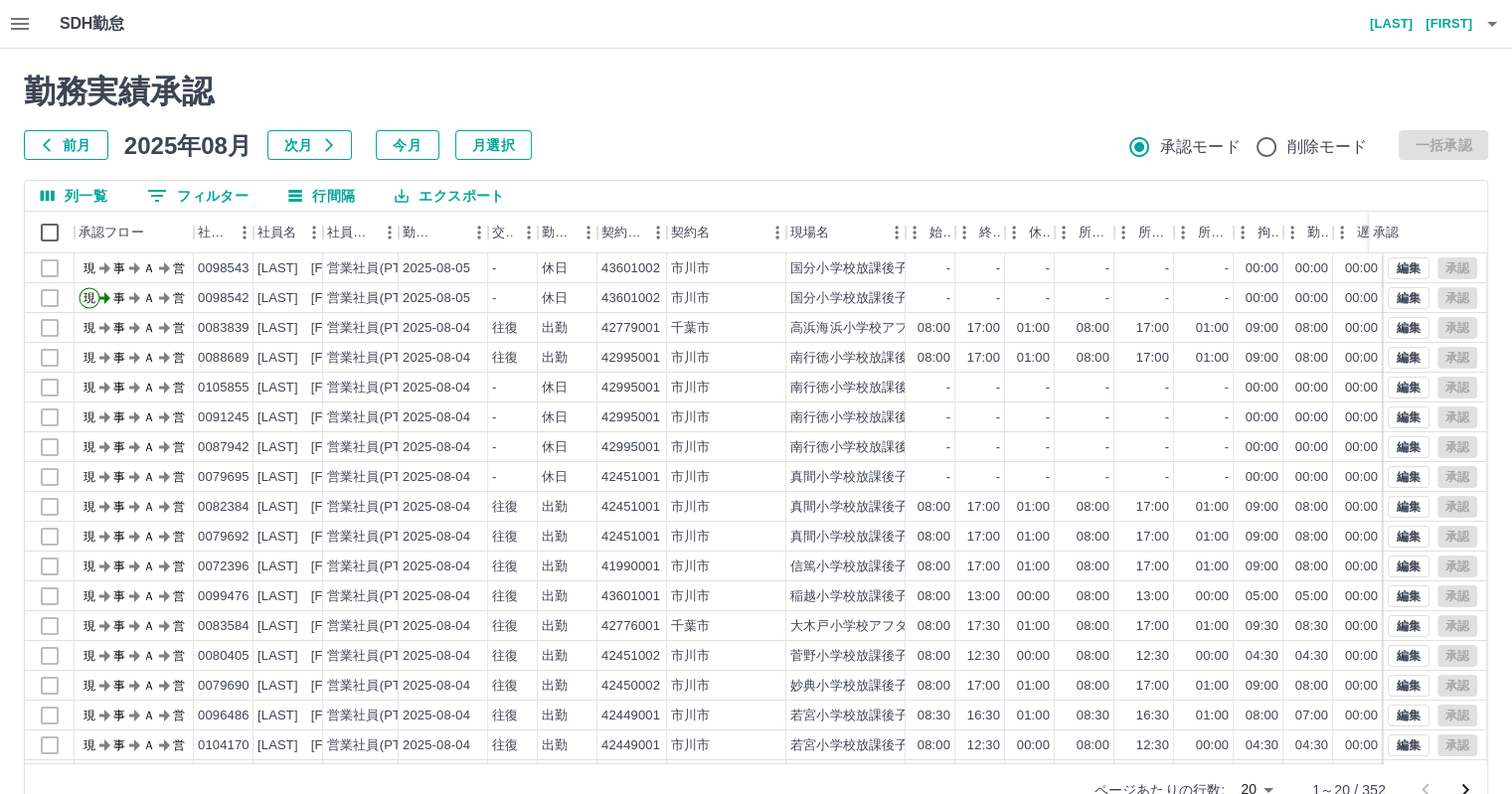 click on "前月" at bounding box center (66, 145) 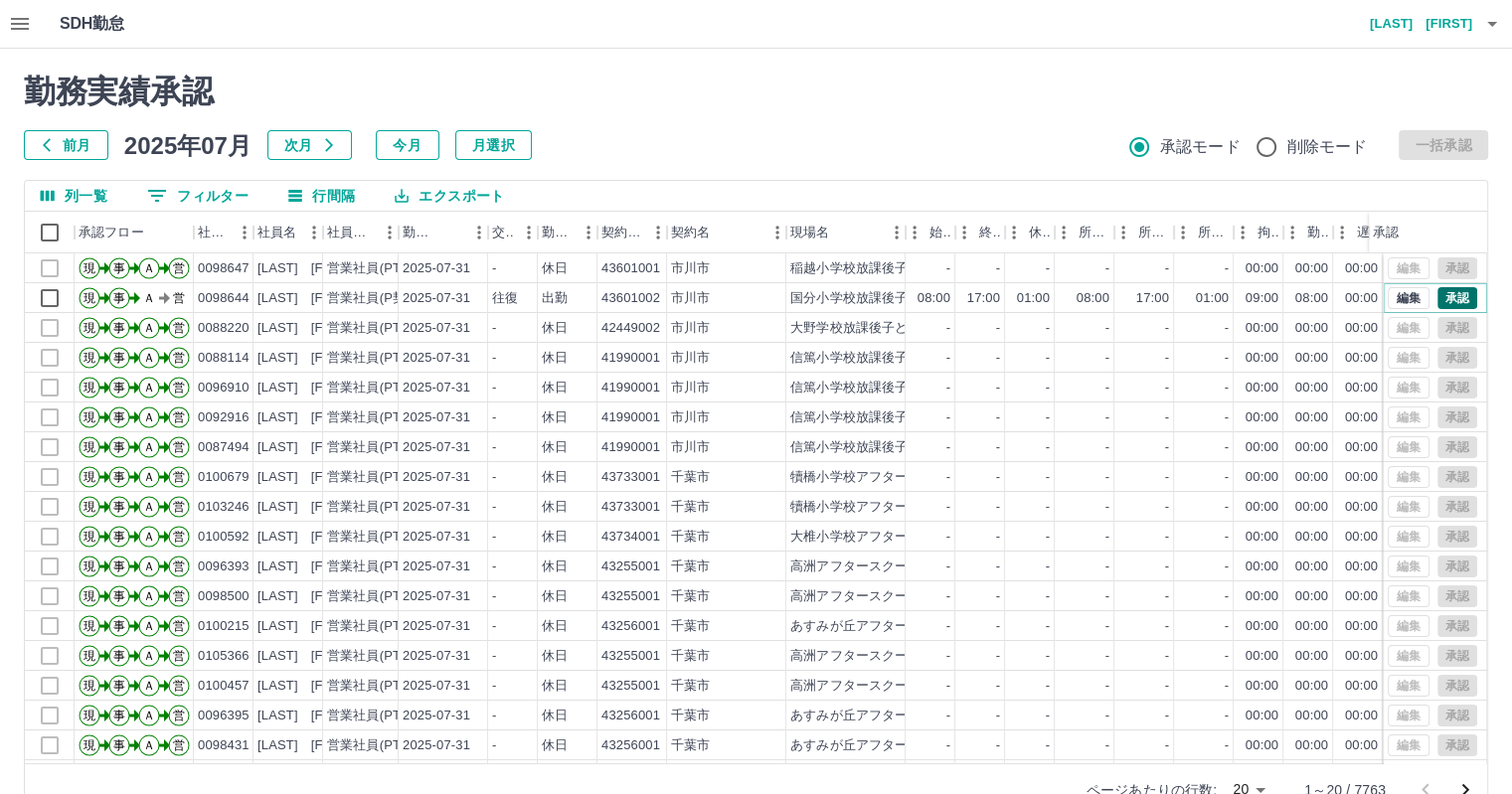 click on "承認" at bounding box center [1457, 298] 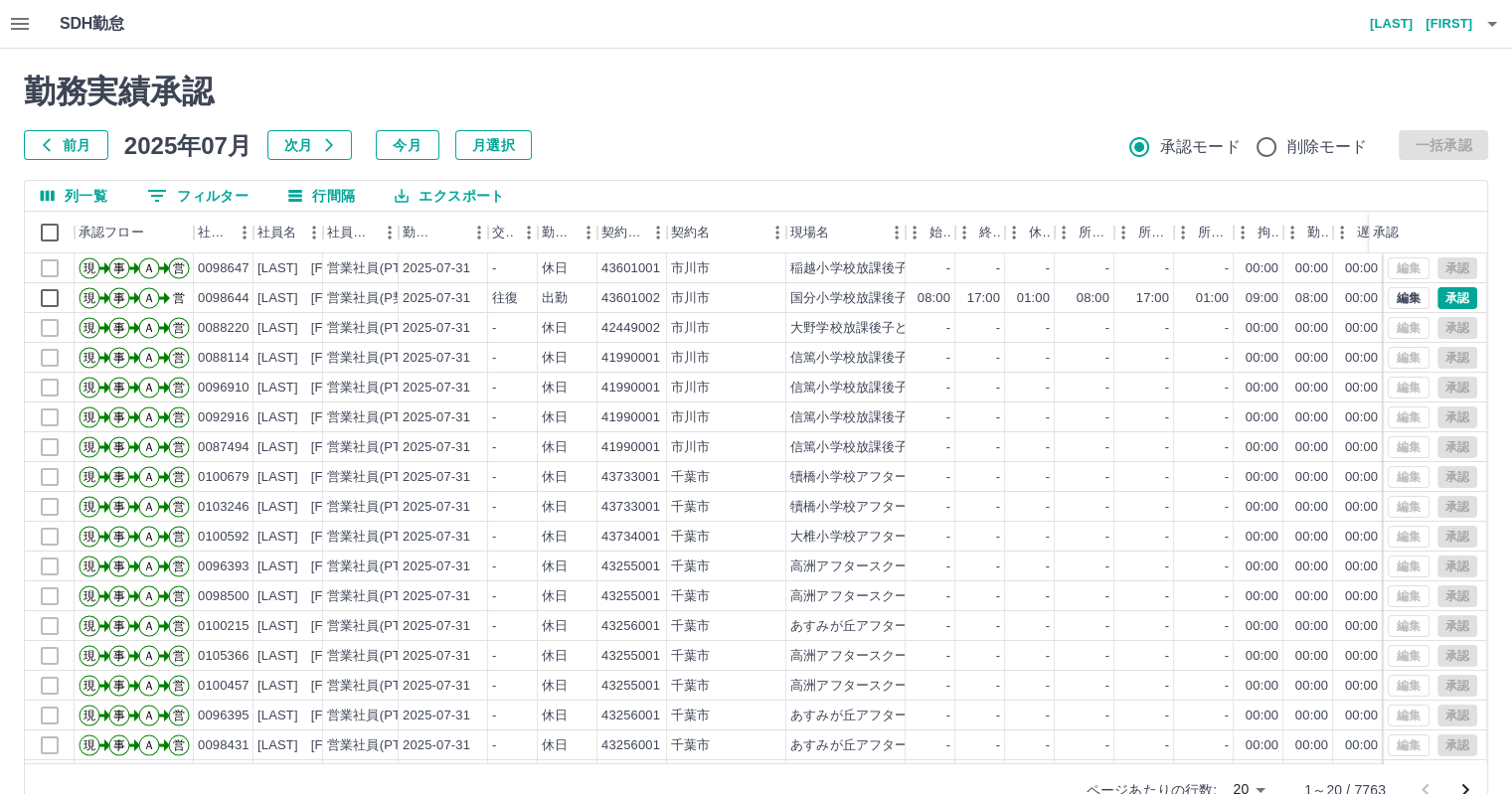click on "勤務実績承認 前月 2025年07月 次月 今月 月選択 承認モード 削除モード 一括承認" at bounding box center [756, 116] 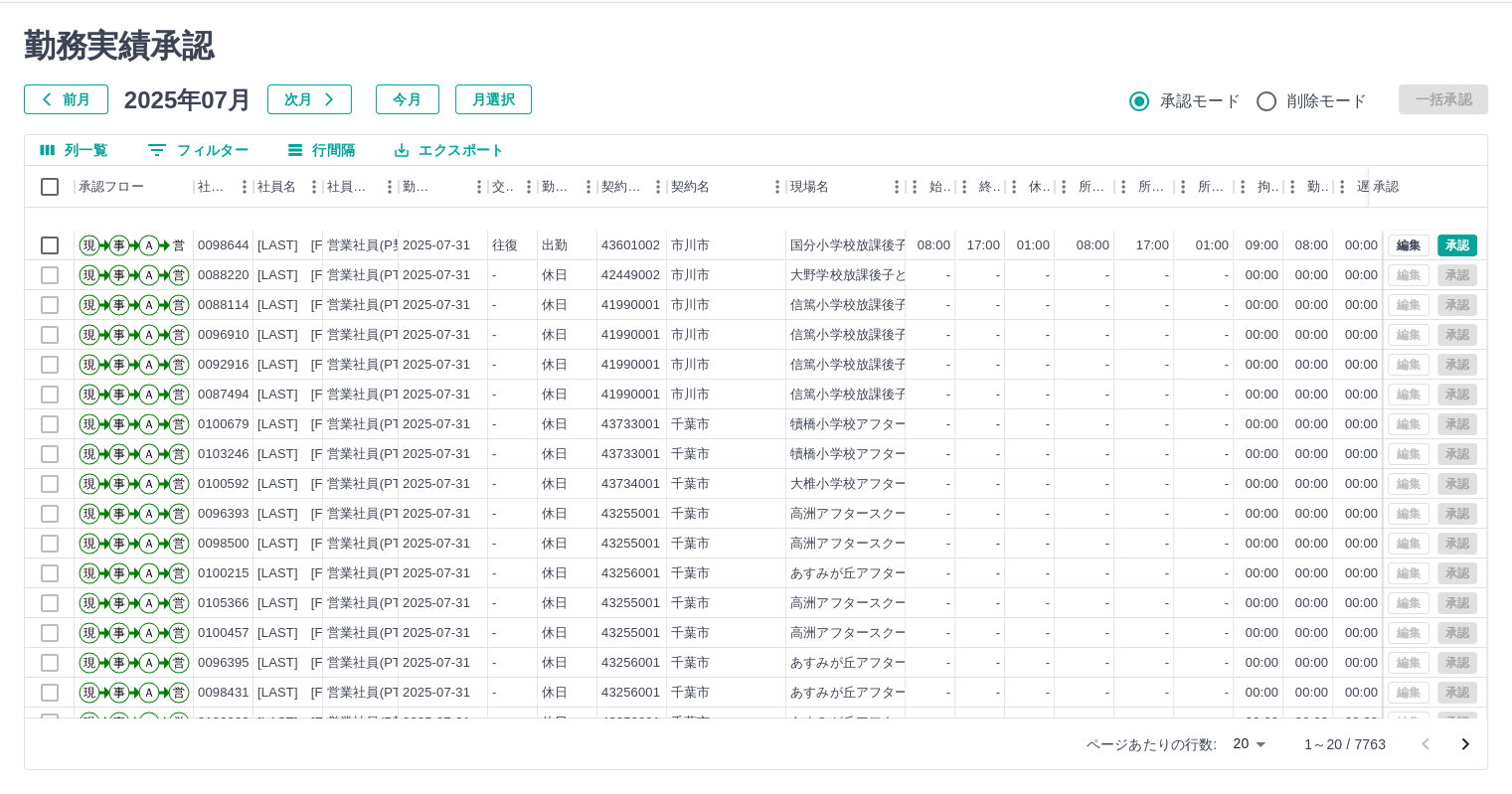 scroll, scrollTop: 0, scrollLeft: 0, axis: both 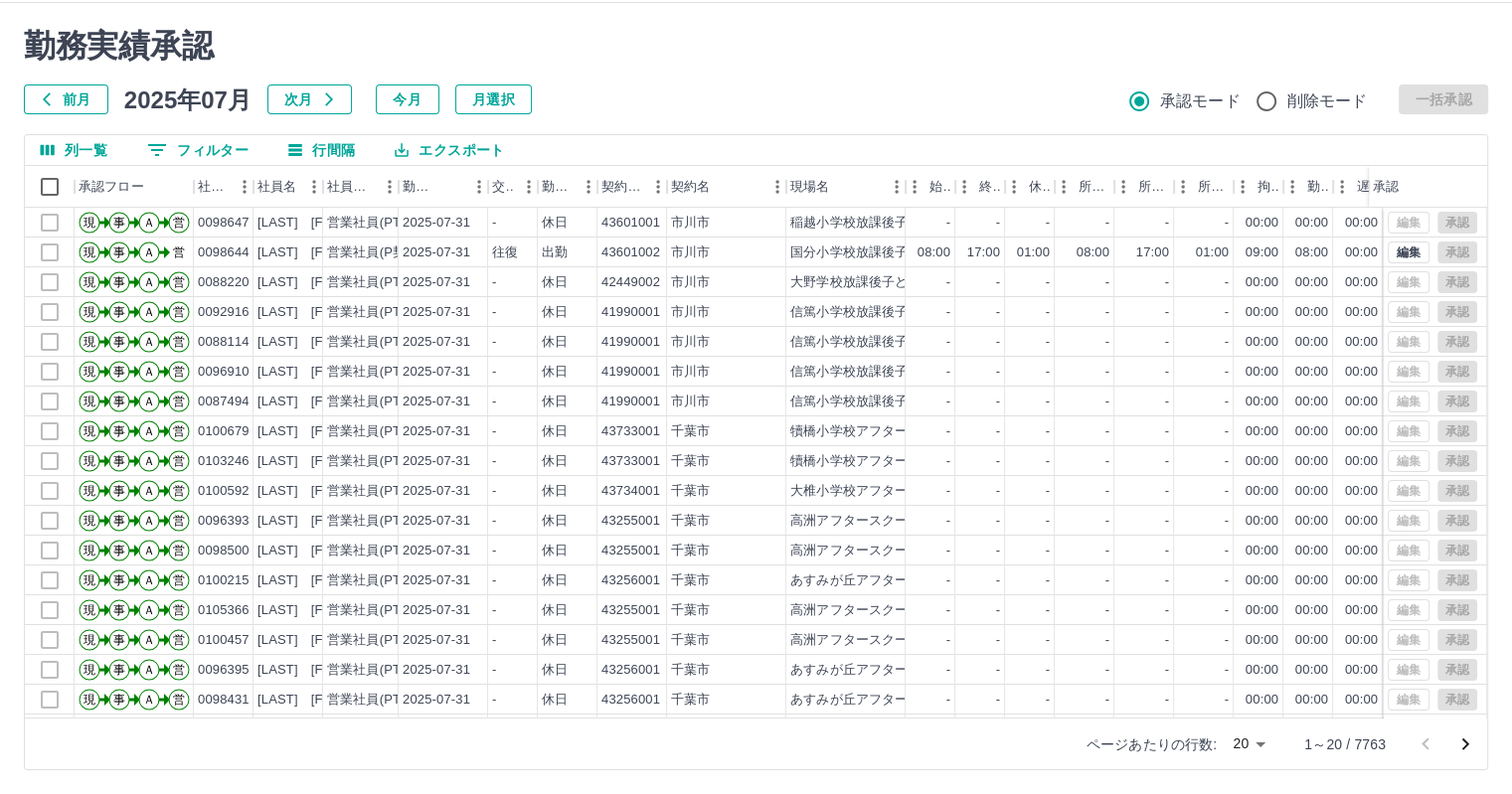 click on "SDH勤怠 [LAST]　[FIRST] 勤務実績承認 前月 2025年07月 次月 今月 月選択 承認モード 削除モード 一括承認 列一覧 フィルター 行間隔 エクスポート 承認フロー 社員番号 社員名 社員区分 勤務日 交通費 勤務区分 契約コード 契約名 現場名 始業 終業 休憩 所定開始 所定終業 所定休憩 拘束 勤務 遅刻等 コメント ステータス 承認 現 事 Ａ 営 0098647 [LAST]　[FIRST] 営業社員(PT契約) 2025-07-31  -  休日 43601001 [CITY] [STATE]放課後子ども教室 - - - - - - 00:00 00:00 00:00 全承認済 現 事 Ａ 営 0098644 [LAST]　[FIRST] 営業社員(P契約) 2025-07-31 往復 出勤 43601002 [CITY] [STATE]国分小学校放課後子ども教室 08:00 17:00 01:00 08:00 17:00 01:00 09:00 08:00 00:00 営業所長承認待 現 事 Ａ 営 0088220 [LAST]　[FIRST] 営業社員(PT契約) 2025-07-31  -  休日 42449002 [CITY] [STATE]大野学校放課後子ども教室 - - - - - - 00:00 00:00 00:00 全承認済 現 事 -" at bounding box center [756, 374] 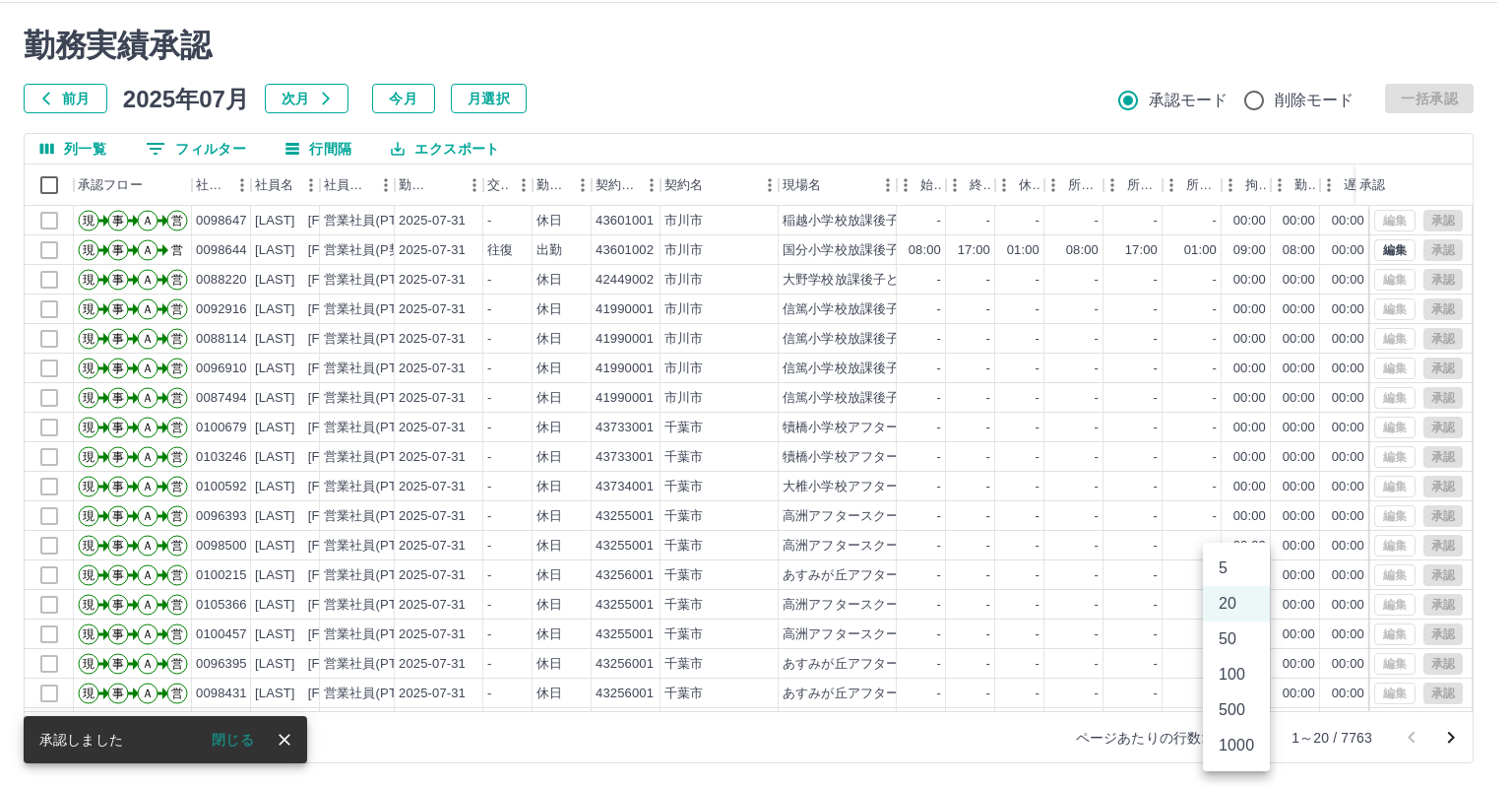 drag, startPoint x: 1235, startPoint y: 650, endPoint x: 1236, endPoint y: 667, distance: 17.029386 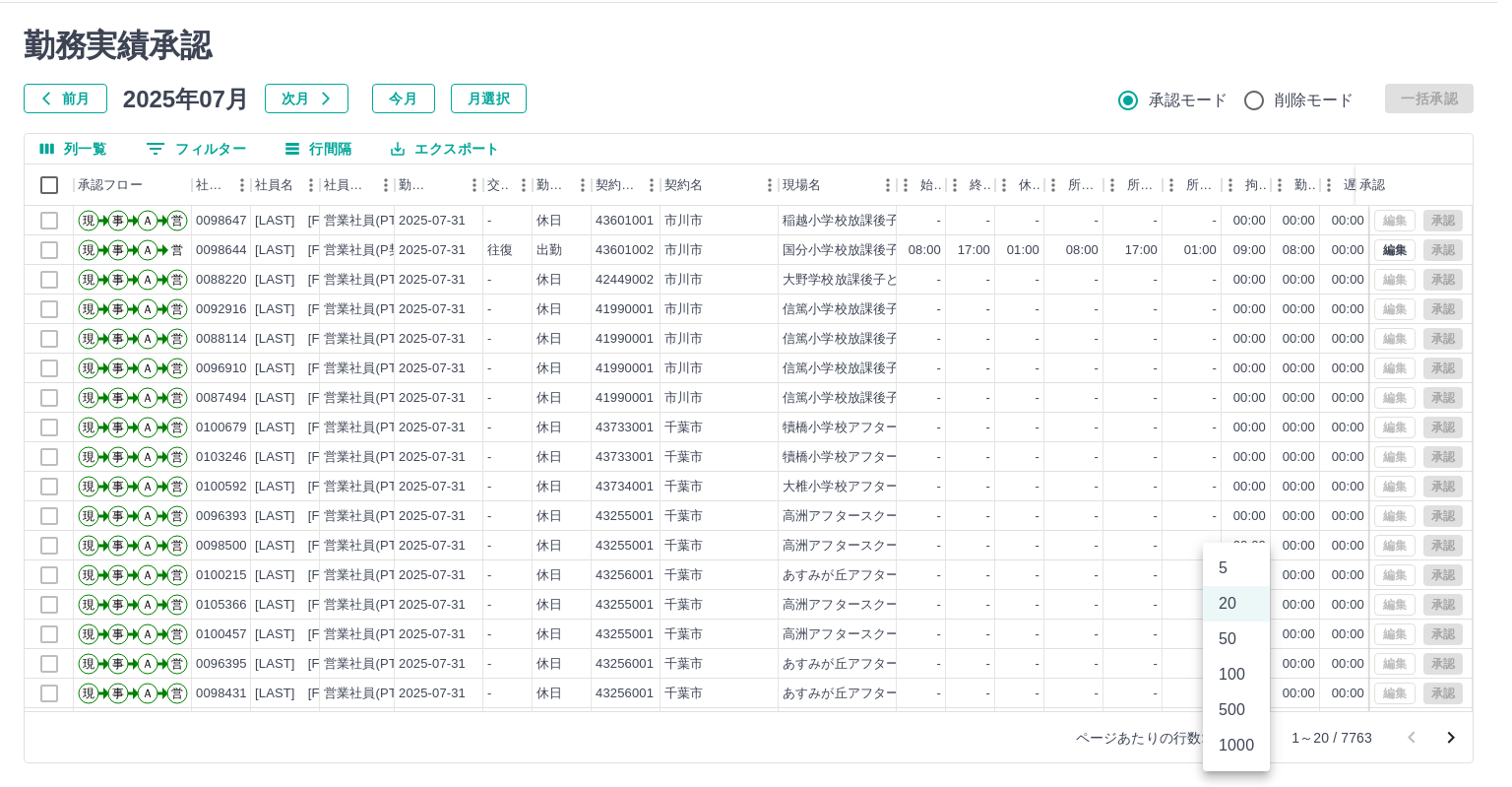 click on "100" at bounding box center [1236, 675] 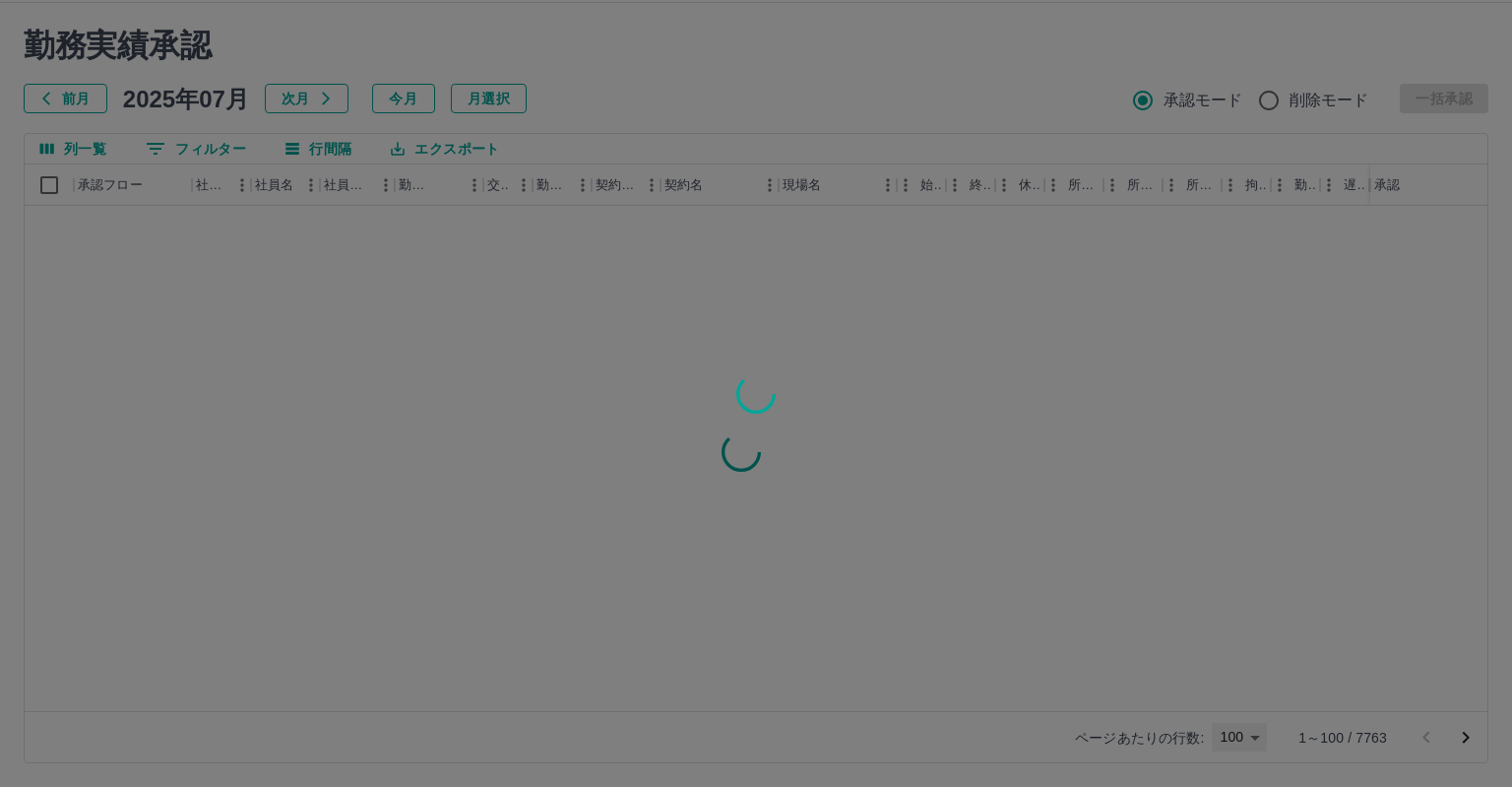 type on "***" 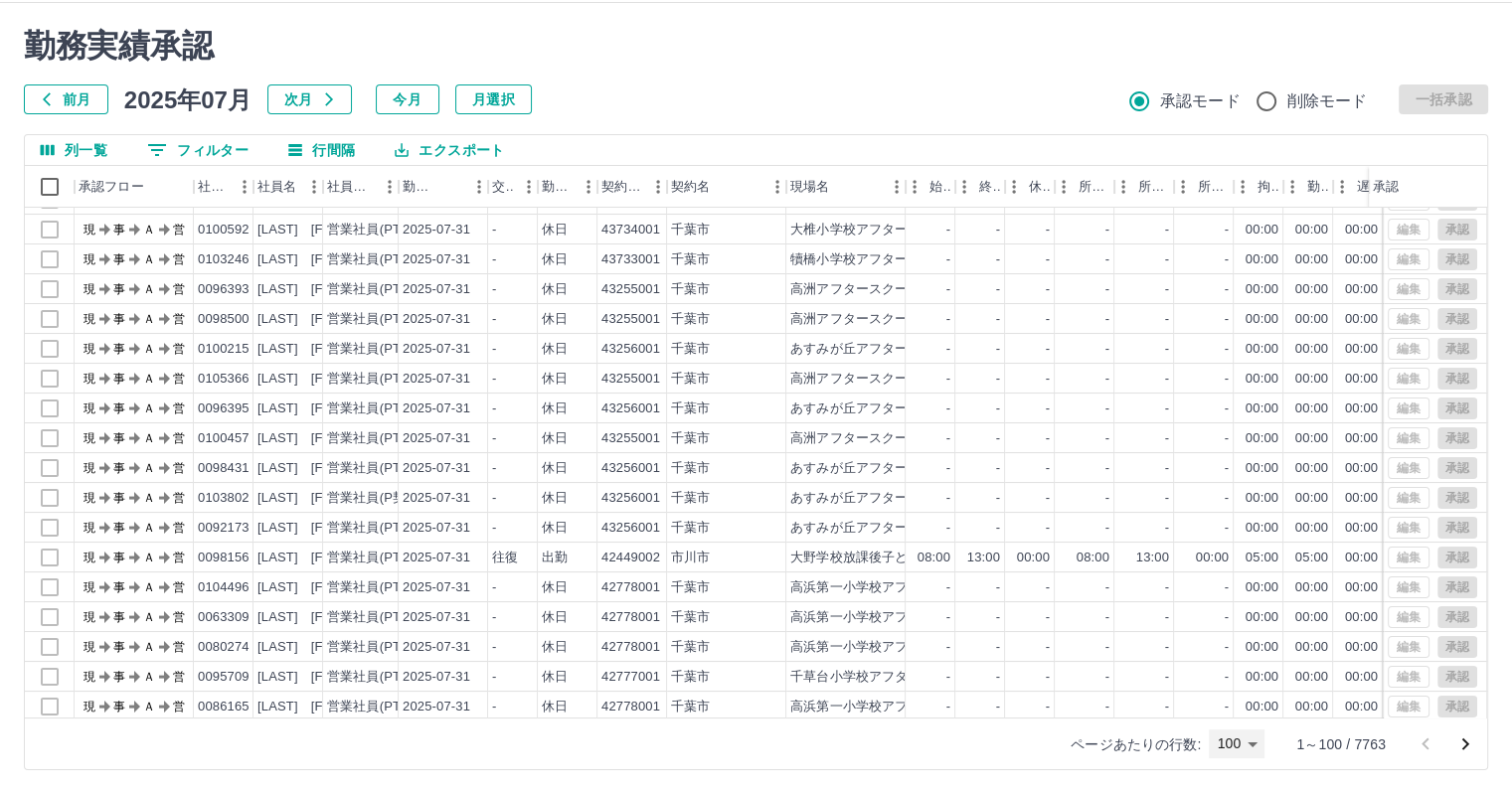 scroll, scrollTop: 0, scrollLeft: 0, axis: both 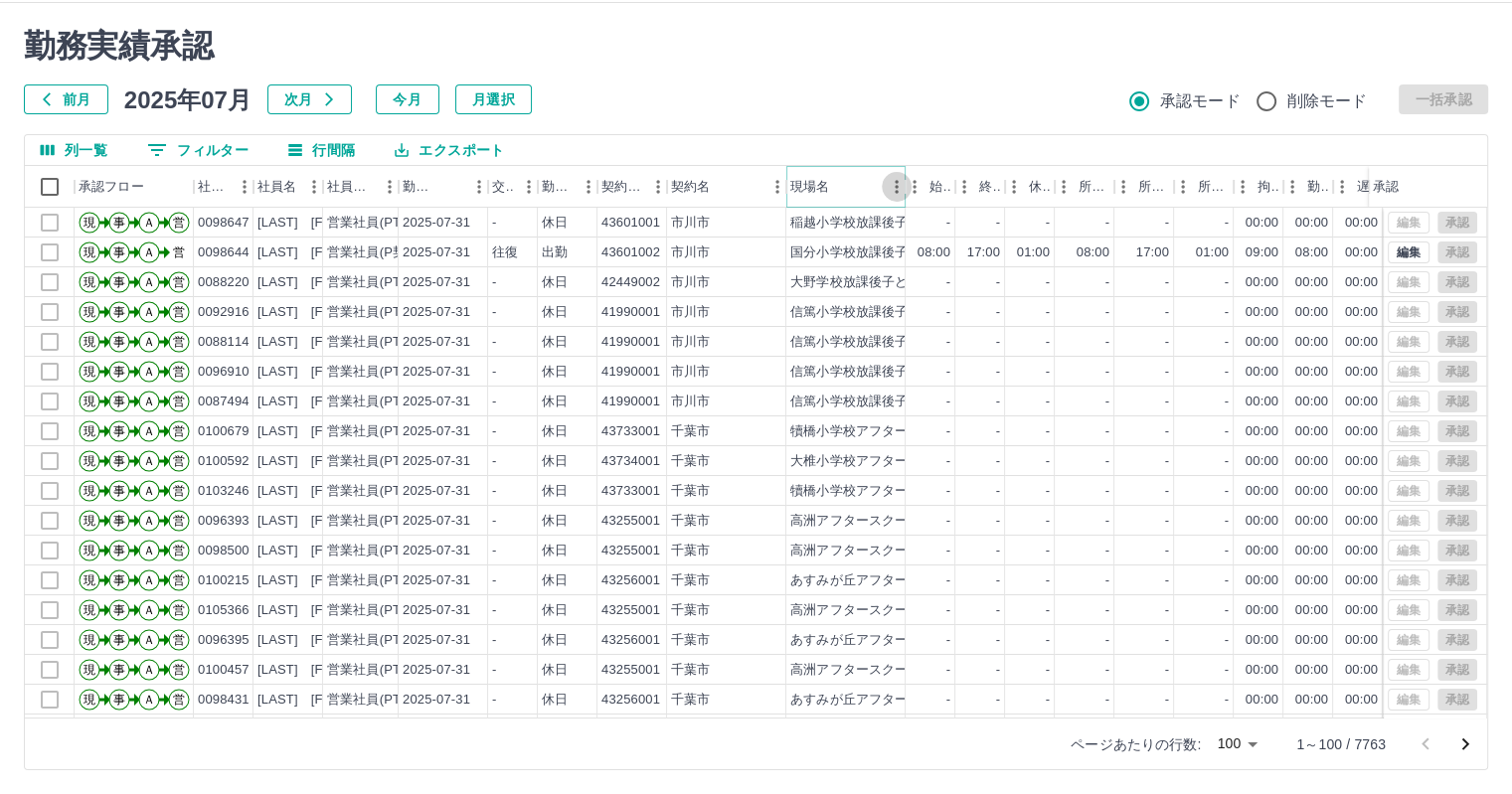click 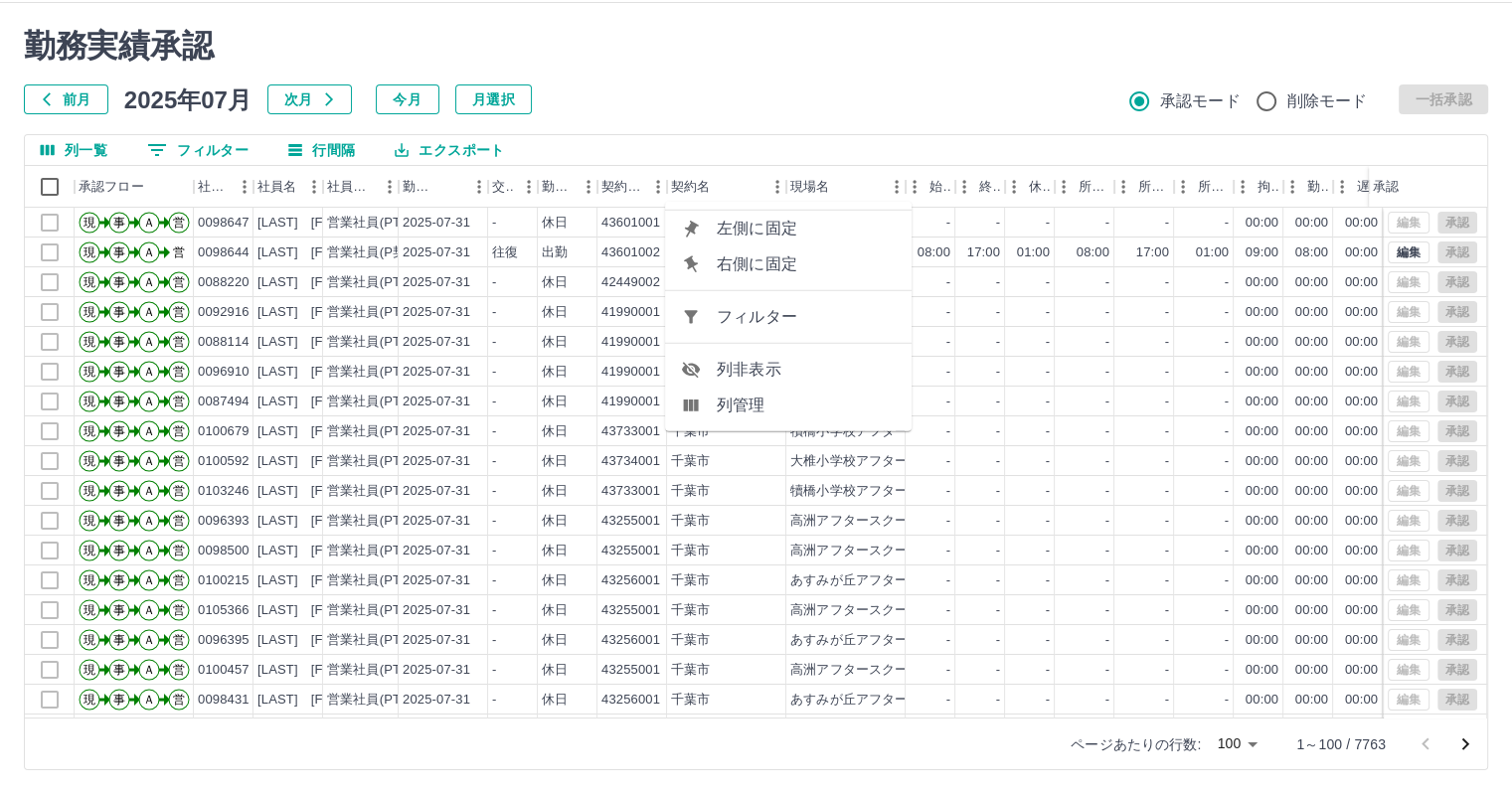 click on "フィルター" at bounding box center (806, 317) 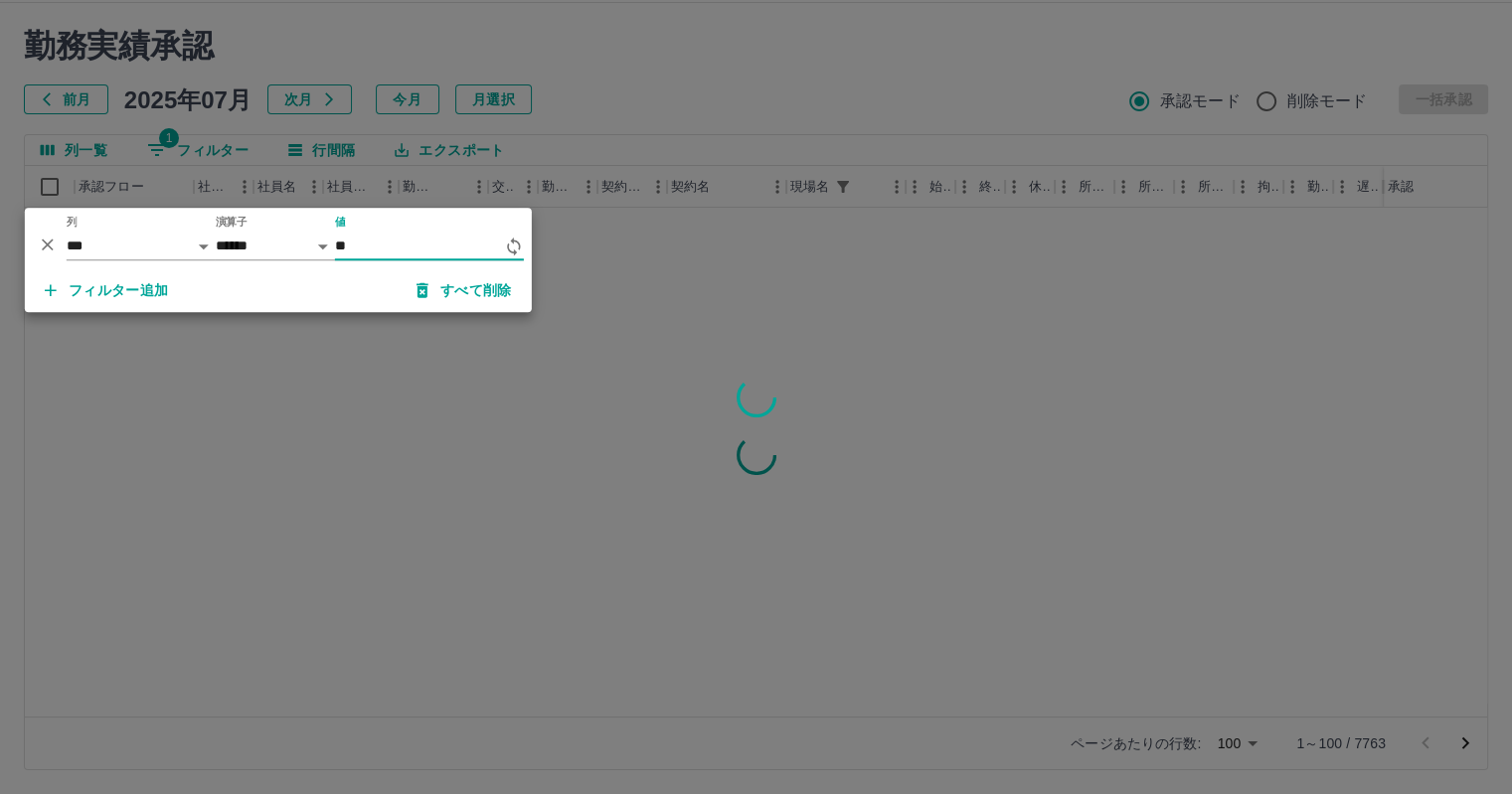 type on "*" 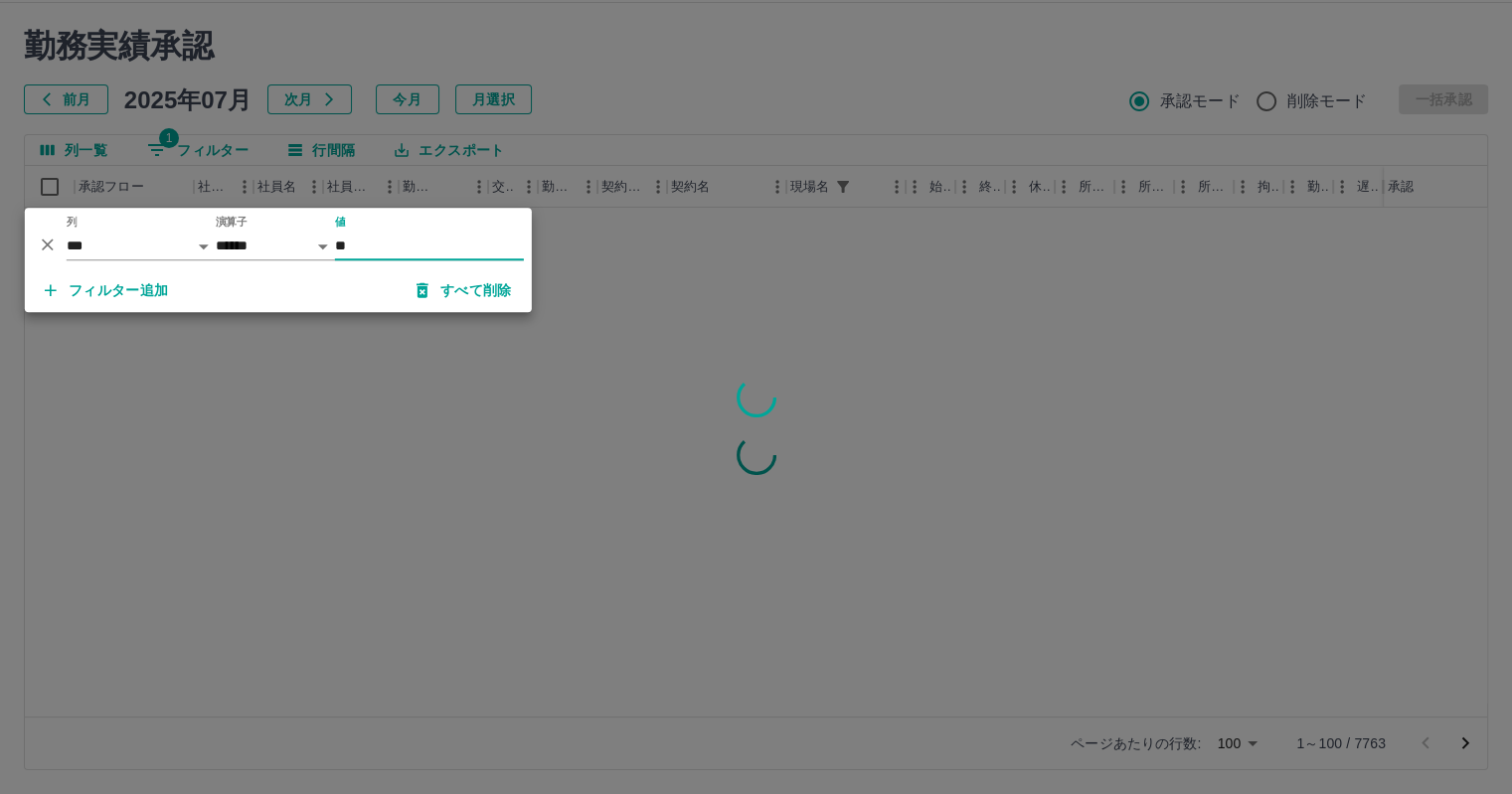 type on "**" 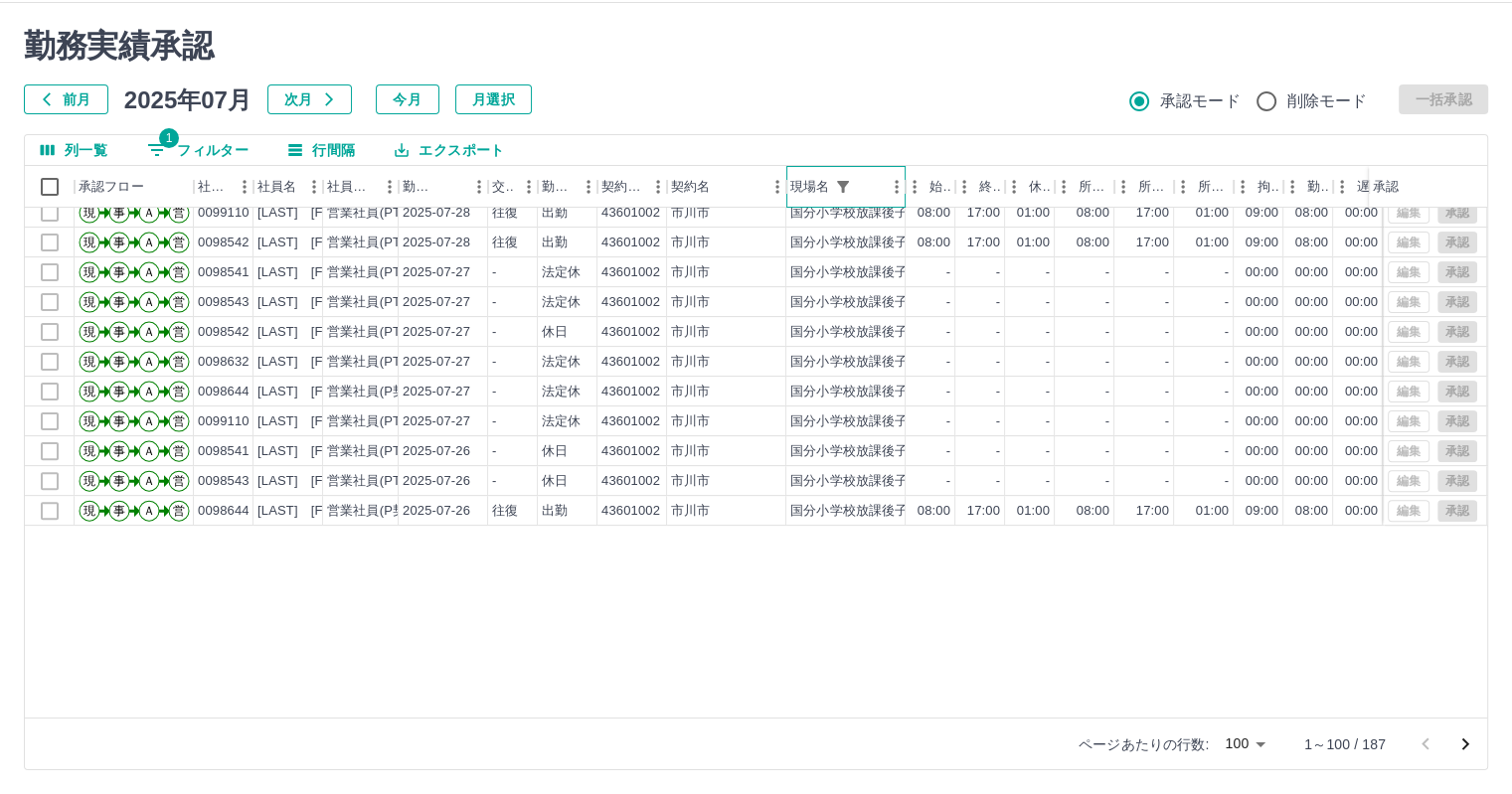 scroll, scrollTop: 298, scrollLeft: 0, axis: vertical 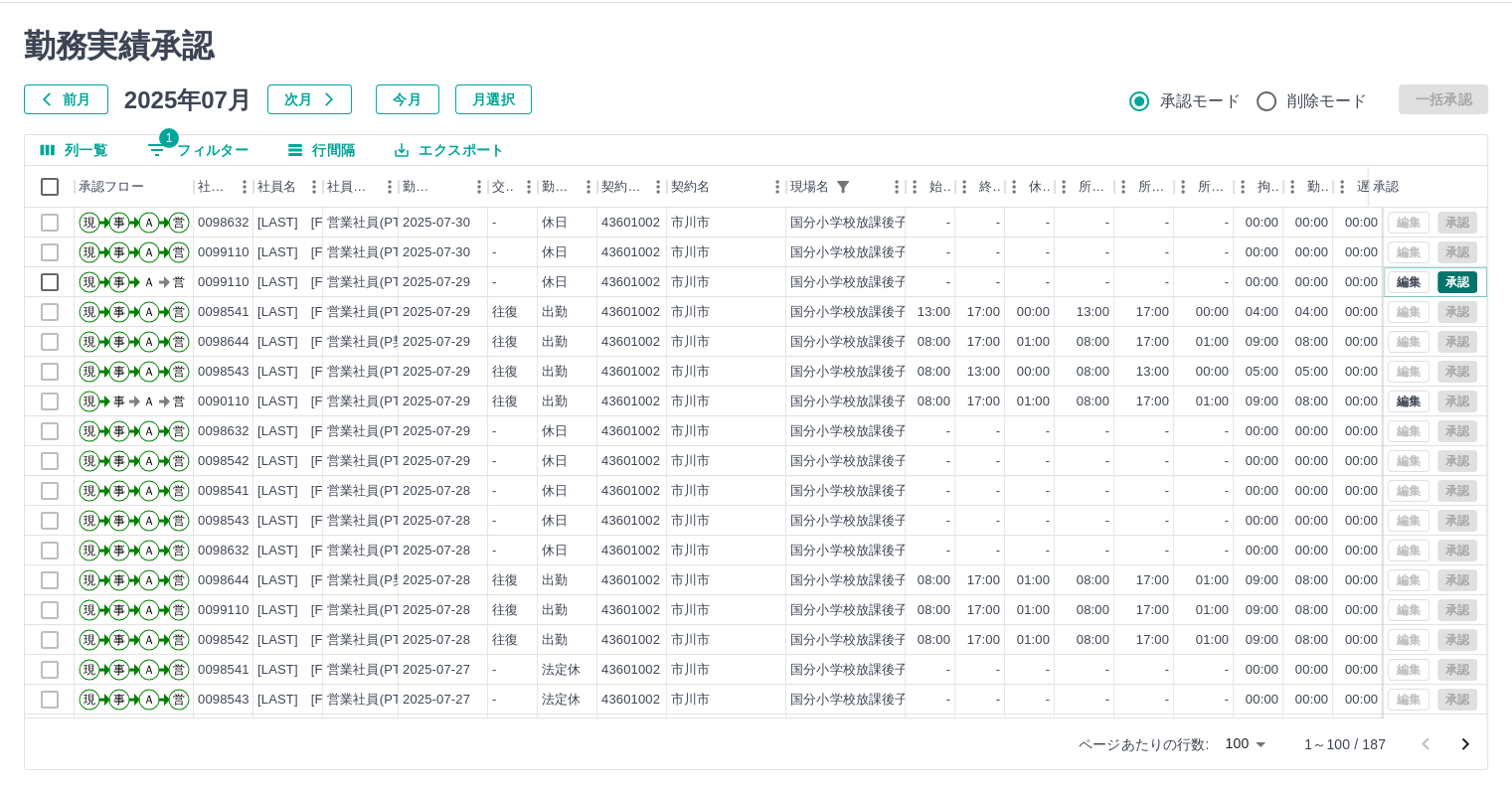 click on "承認" at bounding box center [1457, 282] 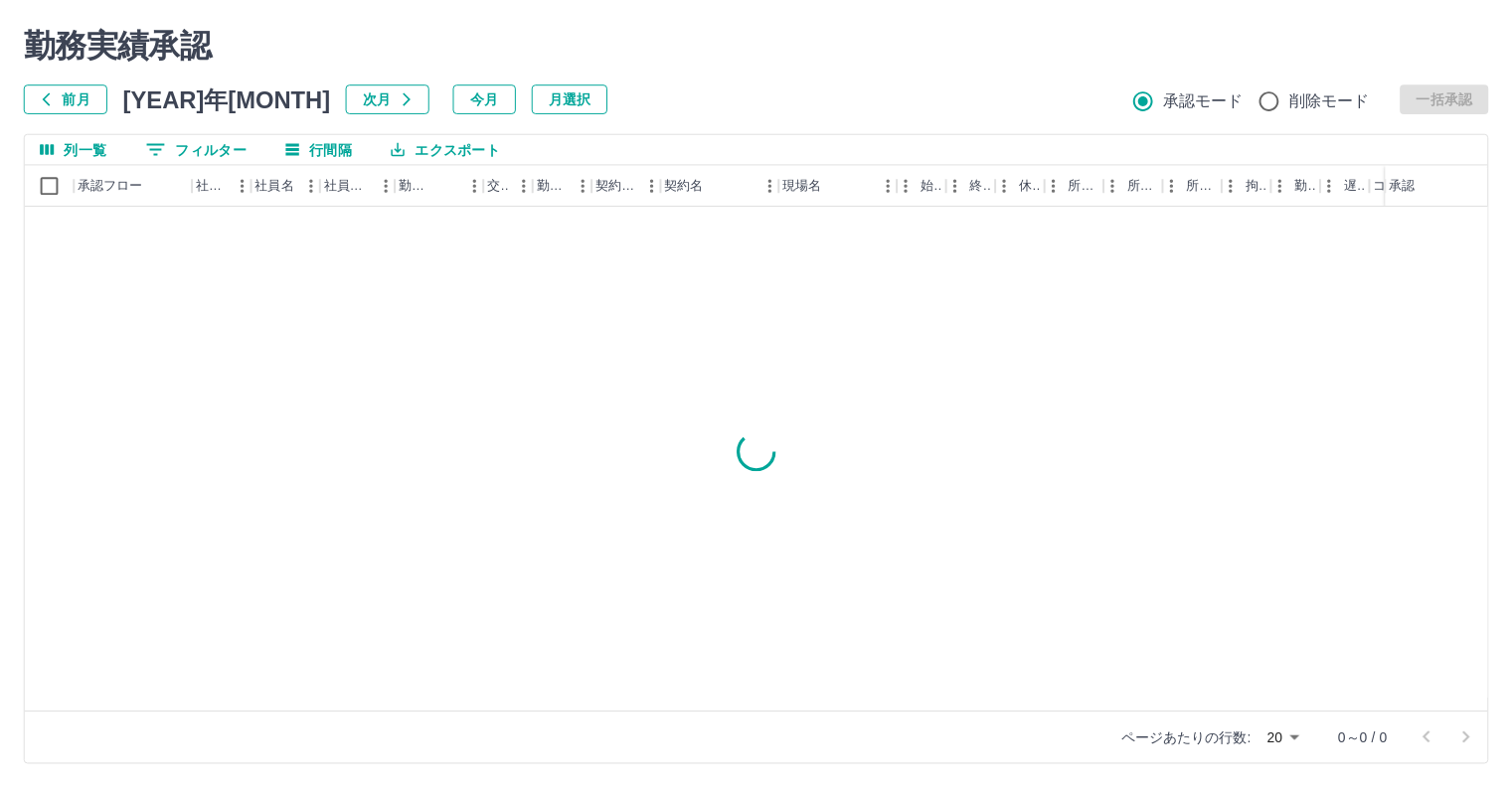 scroll, scrollTop: 0, scrollLeft: 0, axis: both 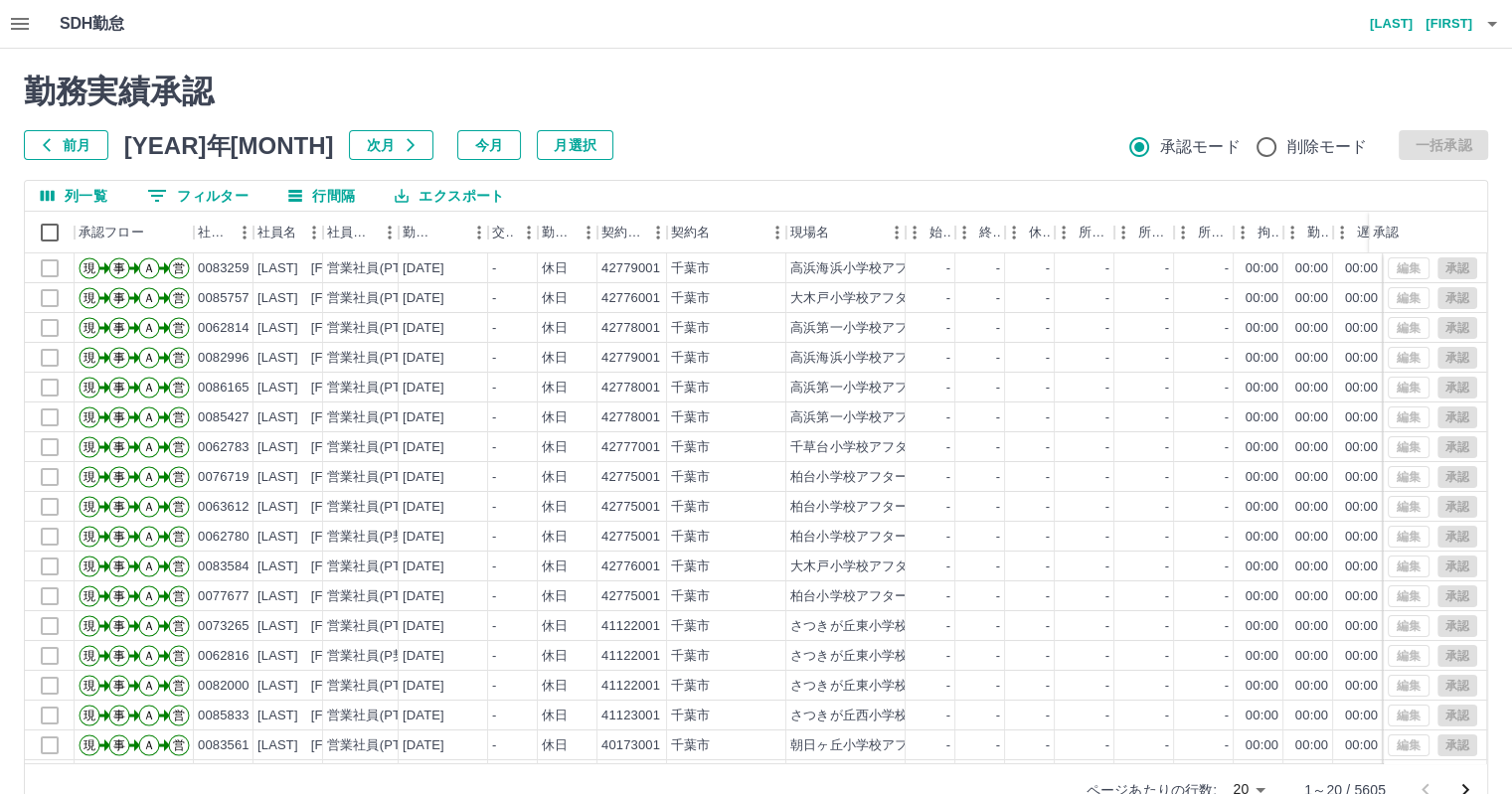 click on "今月" at bounding box center (489, 145) 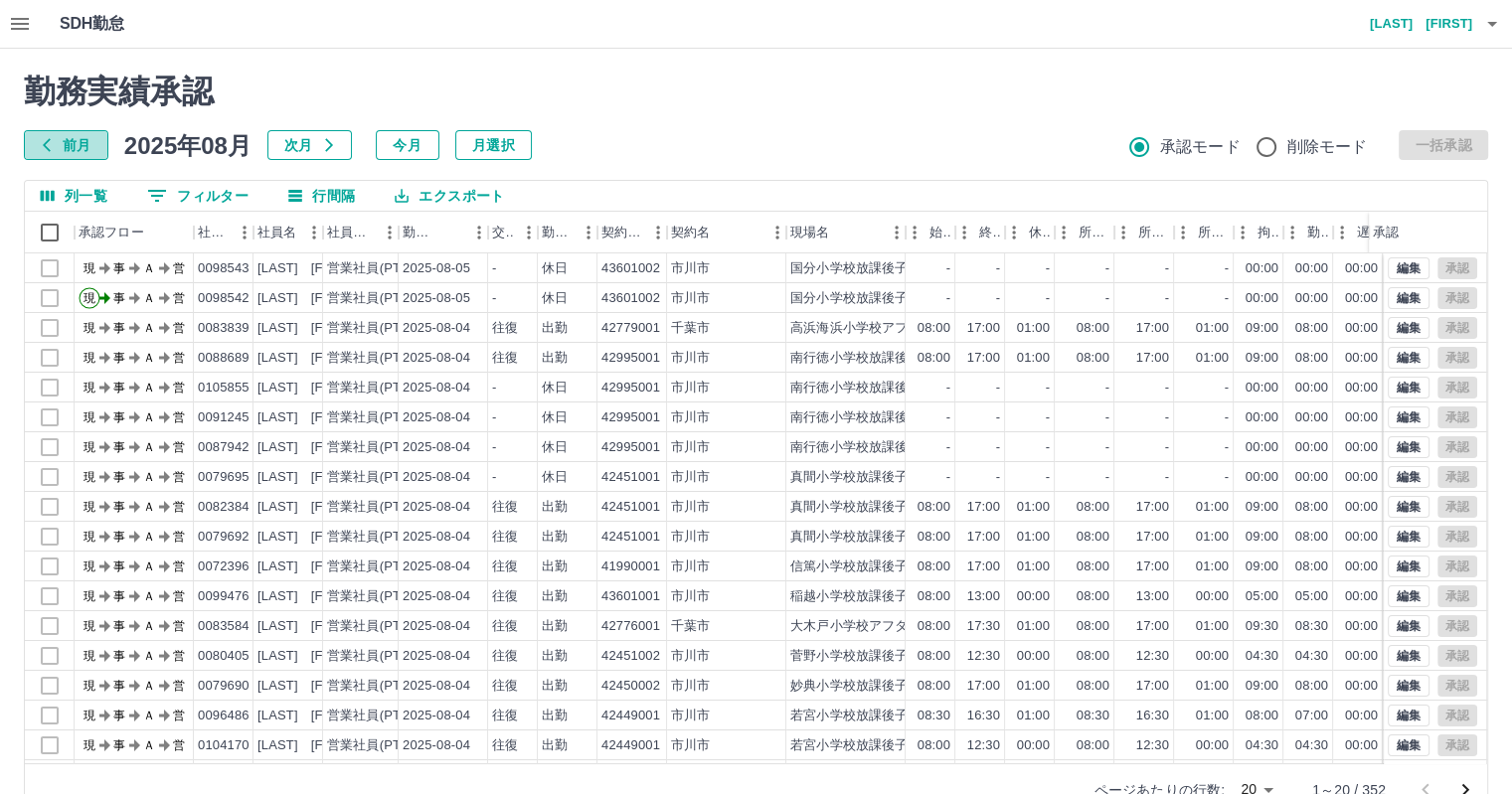 click on "前月" at bounding box center (66, 145) 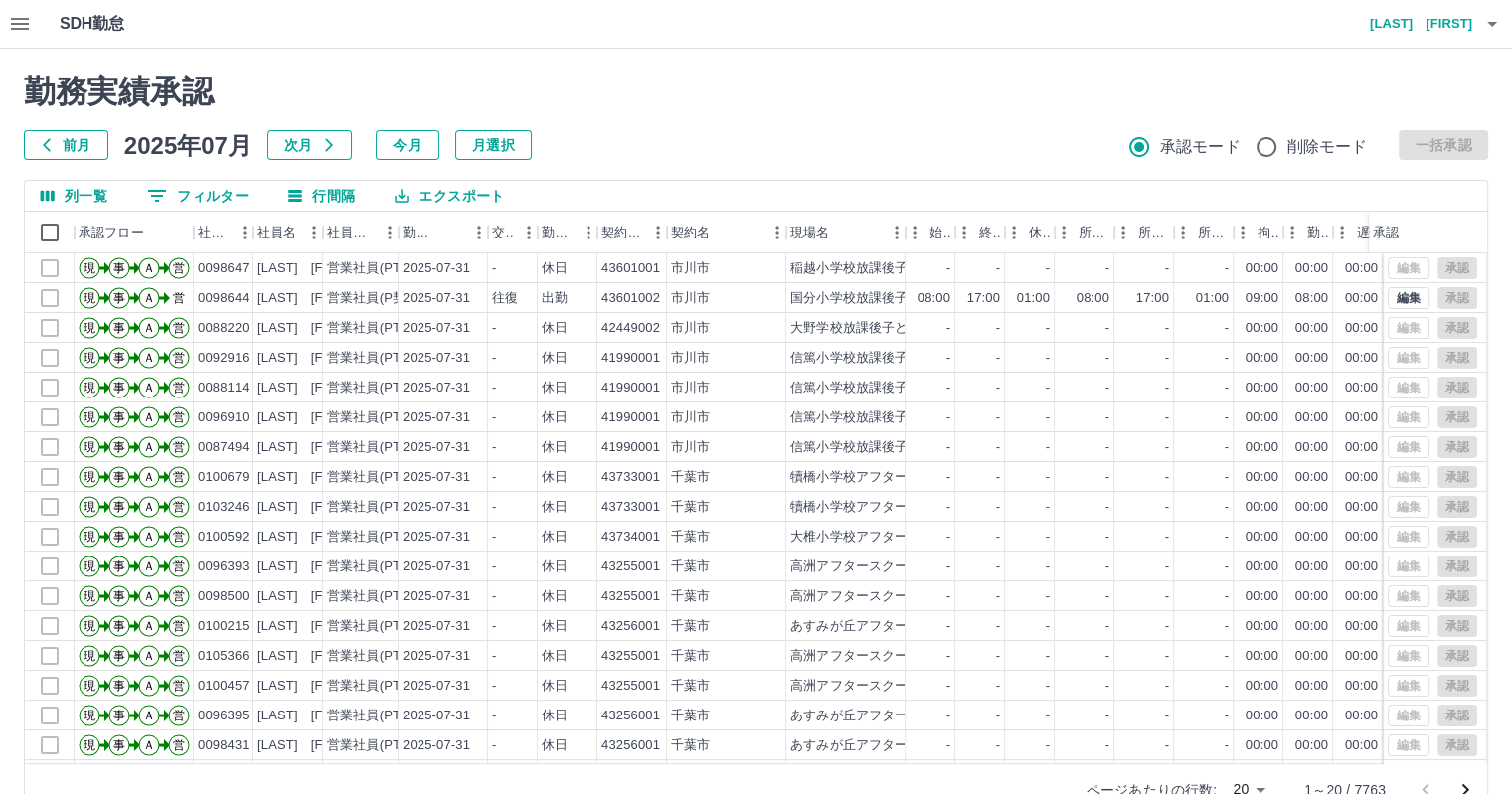 click 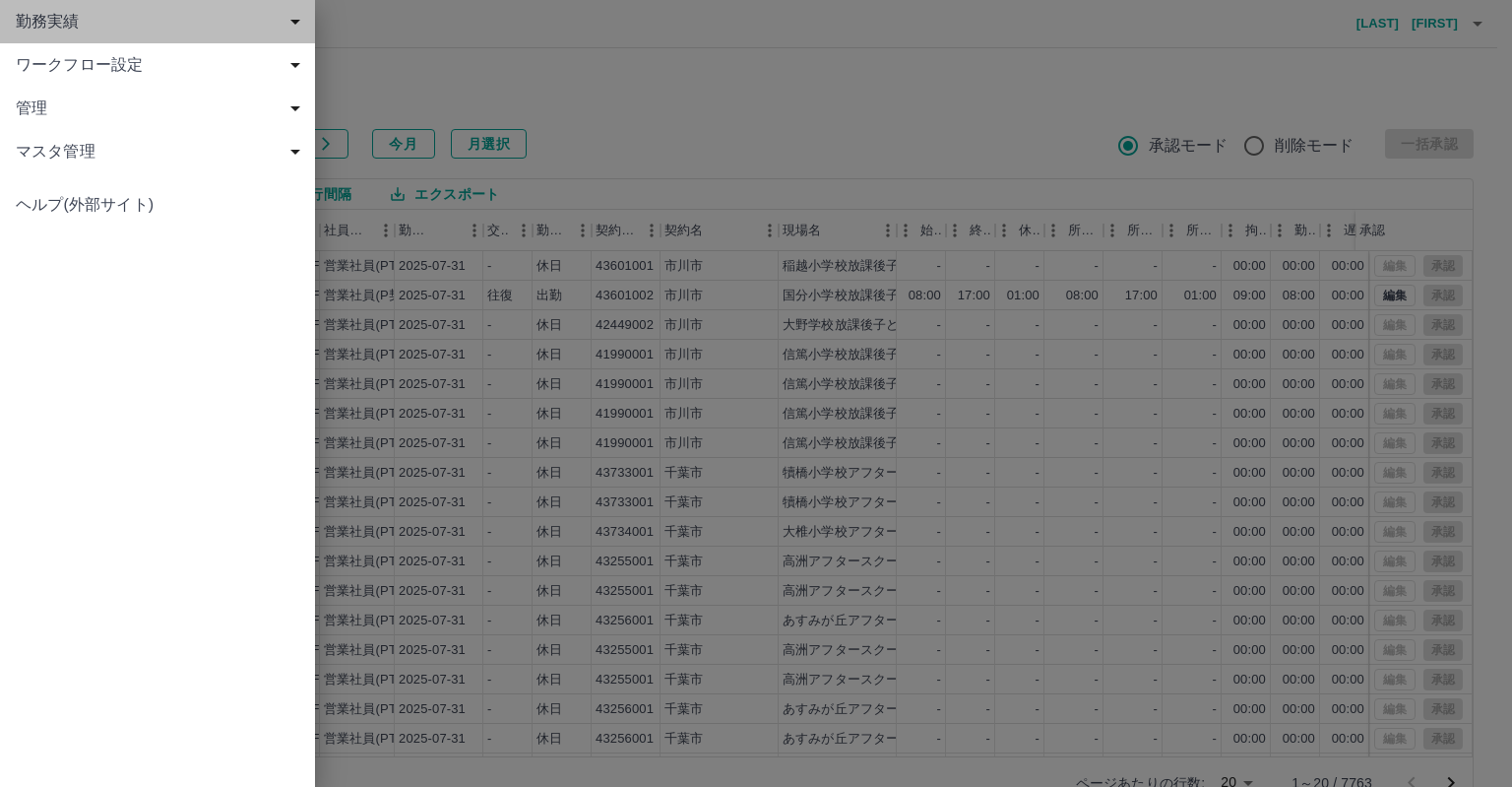 click on "勤務実績" at bounding box center (158, 22) 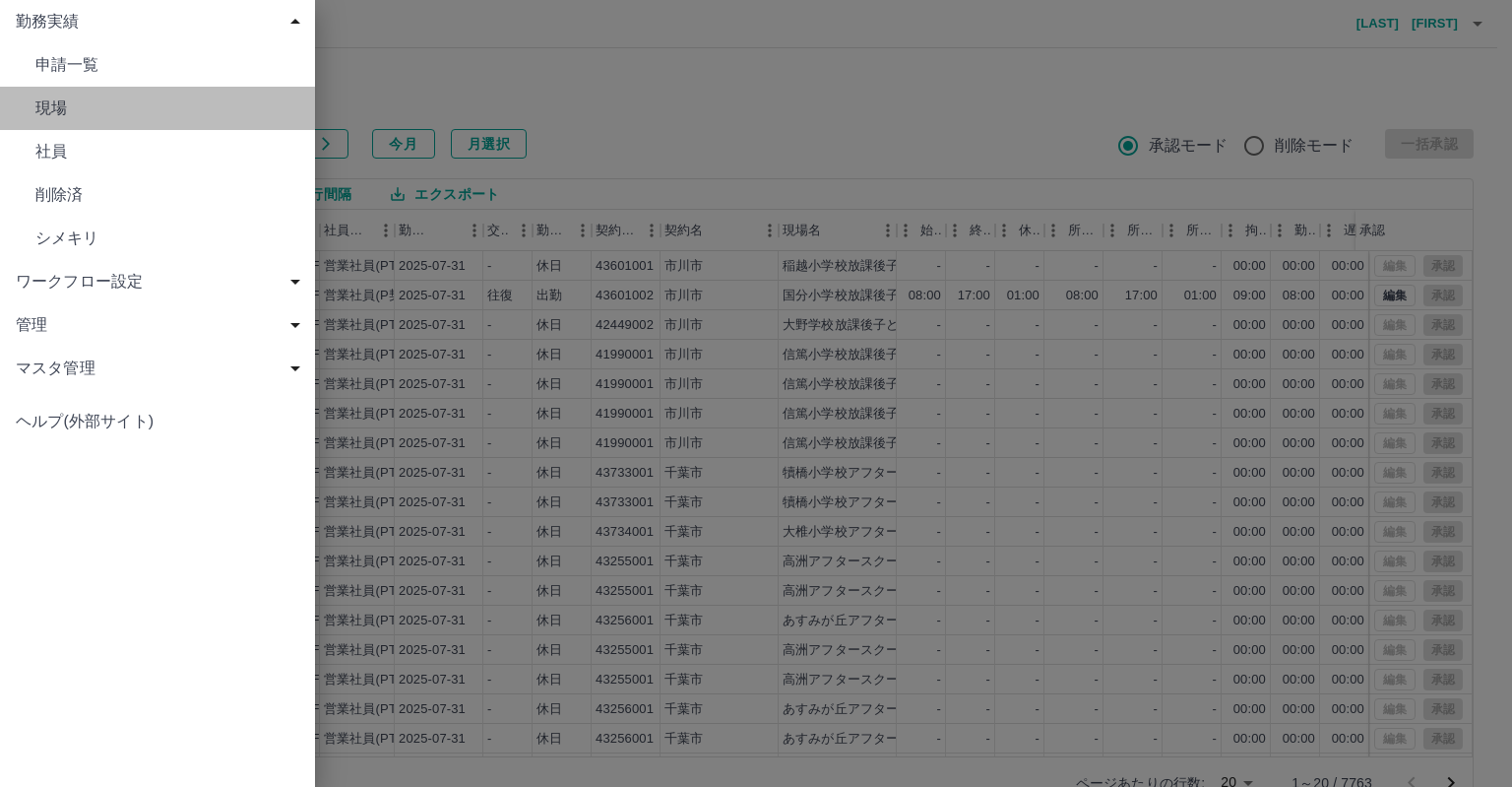 click on "現場" at bounding box center [167, 108] 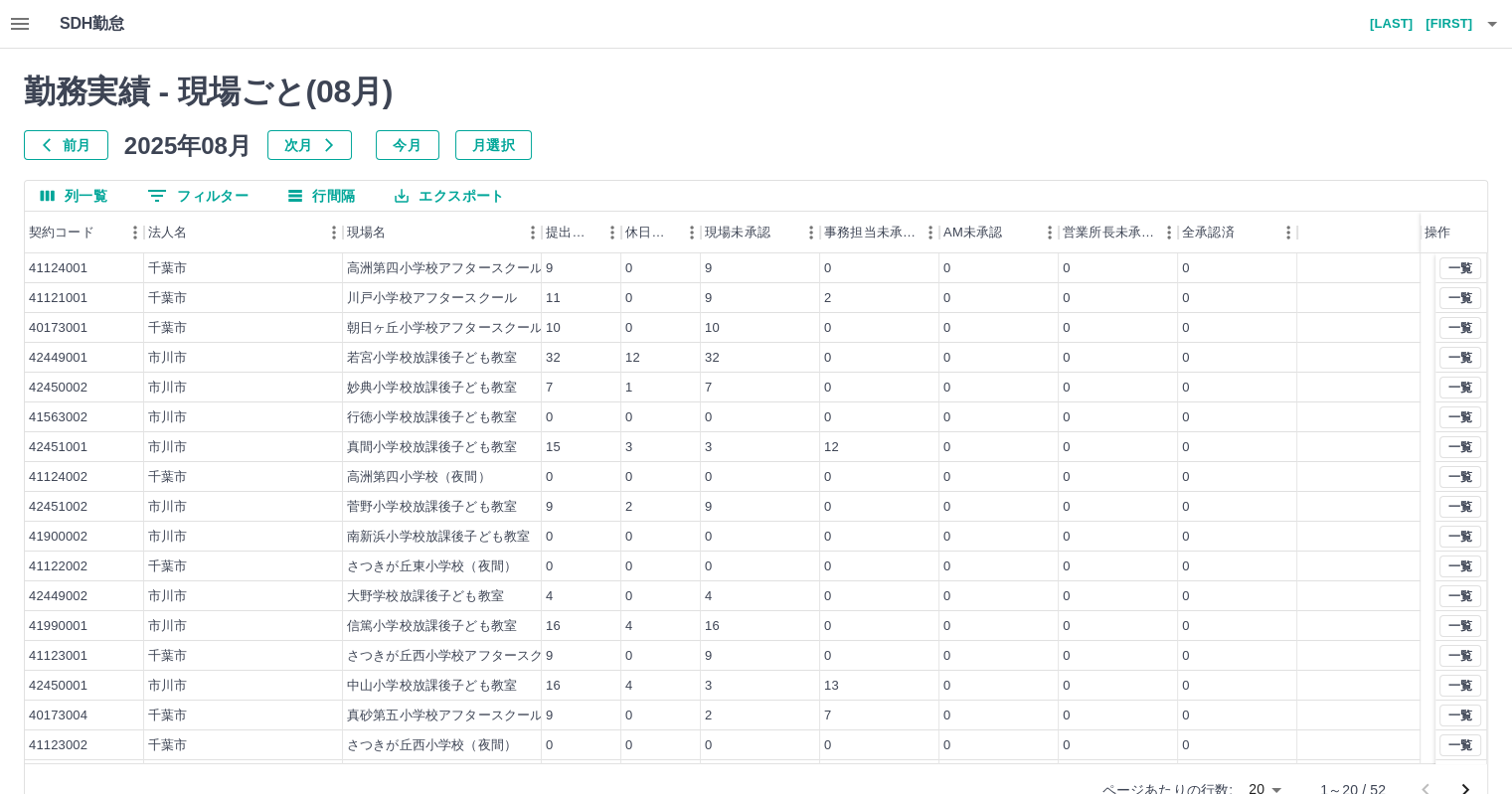 click on "前月" at bounding box center [66, 145] 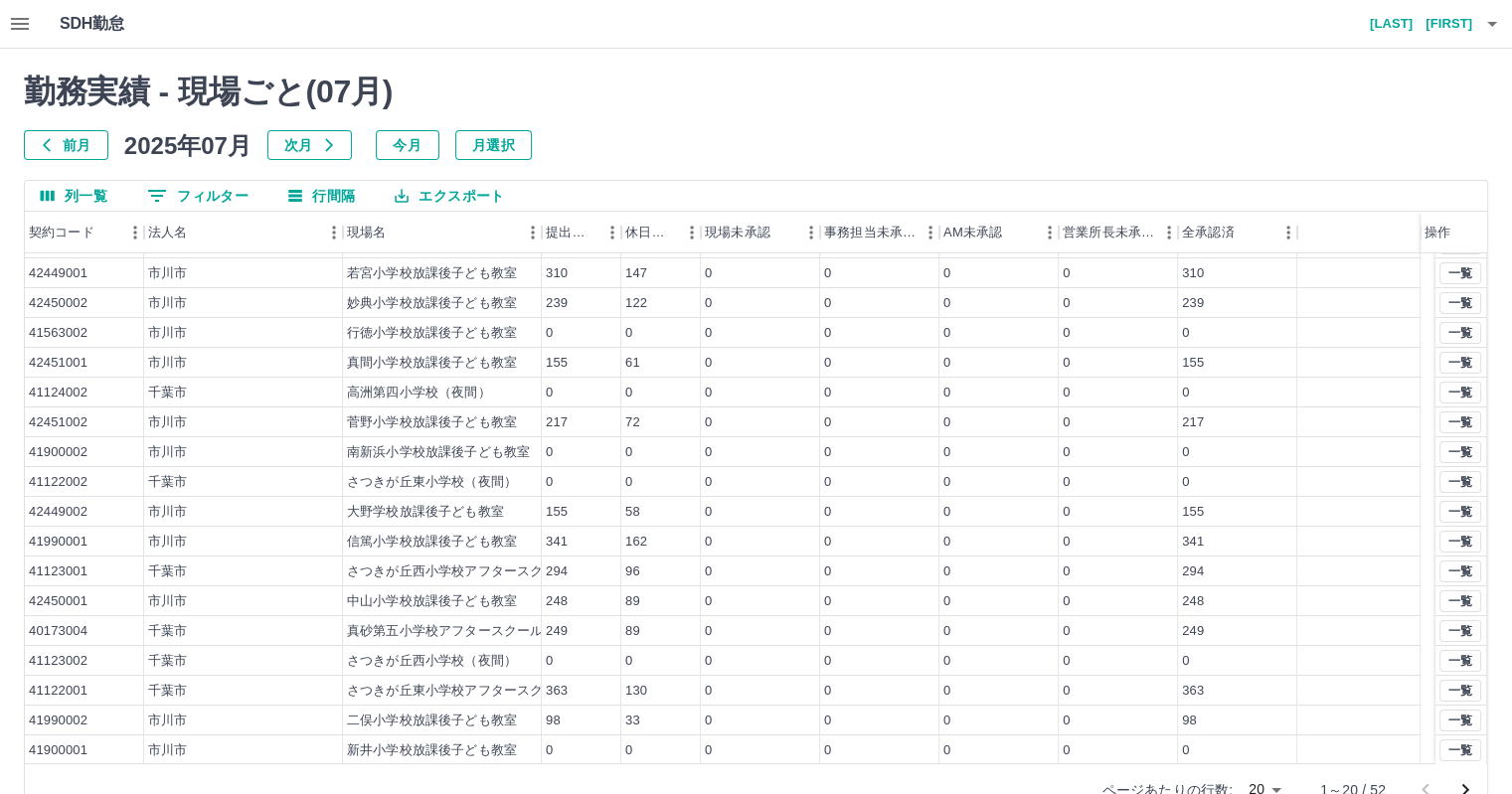 scroll, scrollTop: 85, scrollLeft: 0, axis: vertical 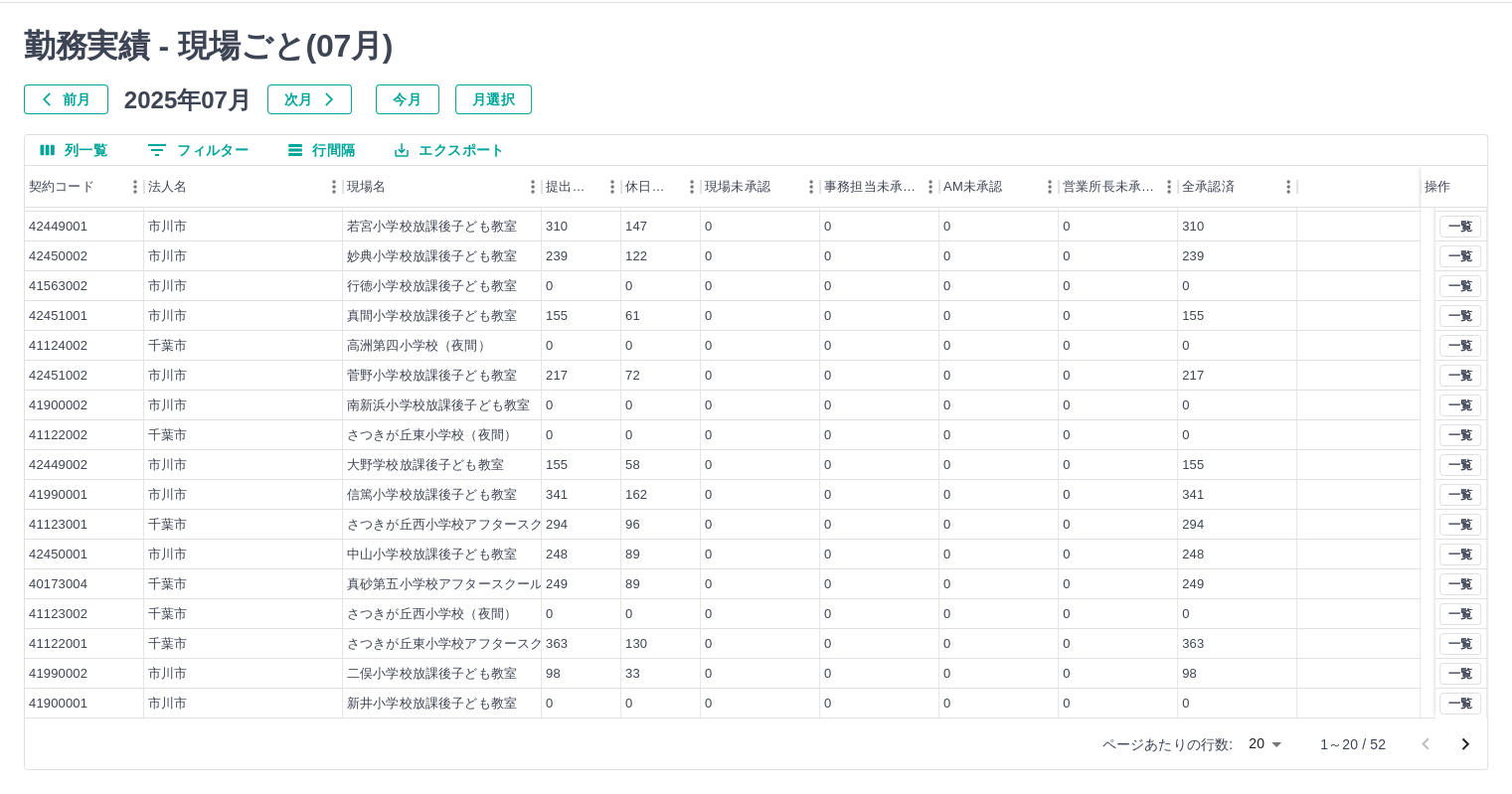 click on "SDH勤怠 川森　崇行 勤務実績 - 現場ごと( 07 月) 前月 2025年07月 次月 今月 月選択 列一覧 0 フィルター 行間隔 エクスポート 契約コード 法人名 現場名 提出件数 休日件数 現場未承認 事務担当未承認 AM未承認 営業所長未承認 全承認済 操作 41124001 千葉市 高洲第四小学校アフタースクール 435 231 0 0 0 0 435 41121001 千葉市 川戸小学校アフタースクール 372 113 0 0 0 0 372 40173001 千葉市 朝日ヶ丘小学校アフタースクール 430 194 0 0 0 0 430 42449001 市川市 若宮小学校放課後子ども教室 310 147 0 0 0 0 310 42450002 市川市 妙典小学校放課後子ども教室 239 122 0 0 0 0 239 41563002 市川市 行徳小学校放課後子ども教室 0 0 0 0 0 0 0 42451001 市川市 真間小学校放課後子ども教室 155 61 0 0 0 0 155 41124002 千葉市 高洲第四小学校（夜間） 0 0 0 0 0 0 0 42451002 市川市 菅野小学校放課後子ども教室 217 72 0 0 0 0 217 0 0" at bounding box center (756, 374) 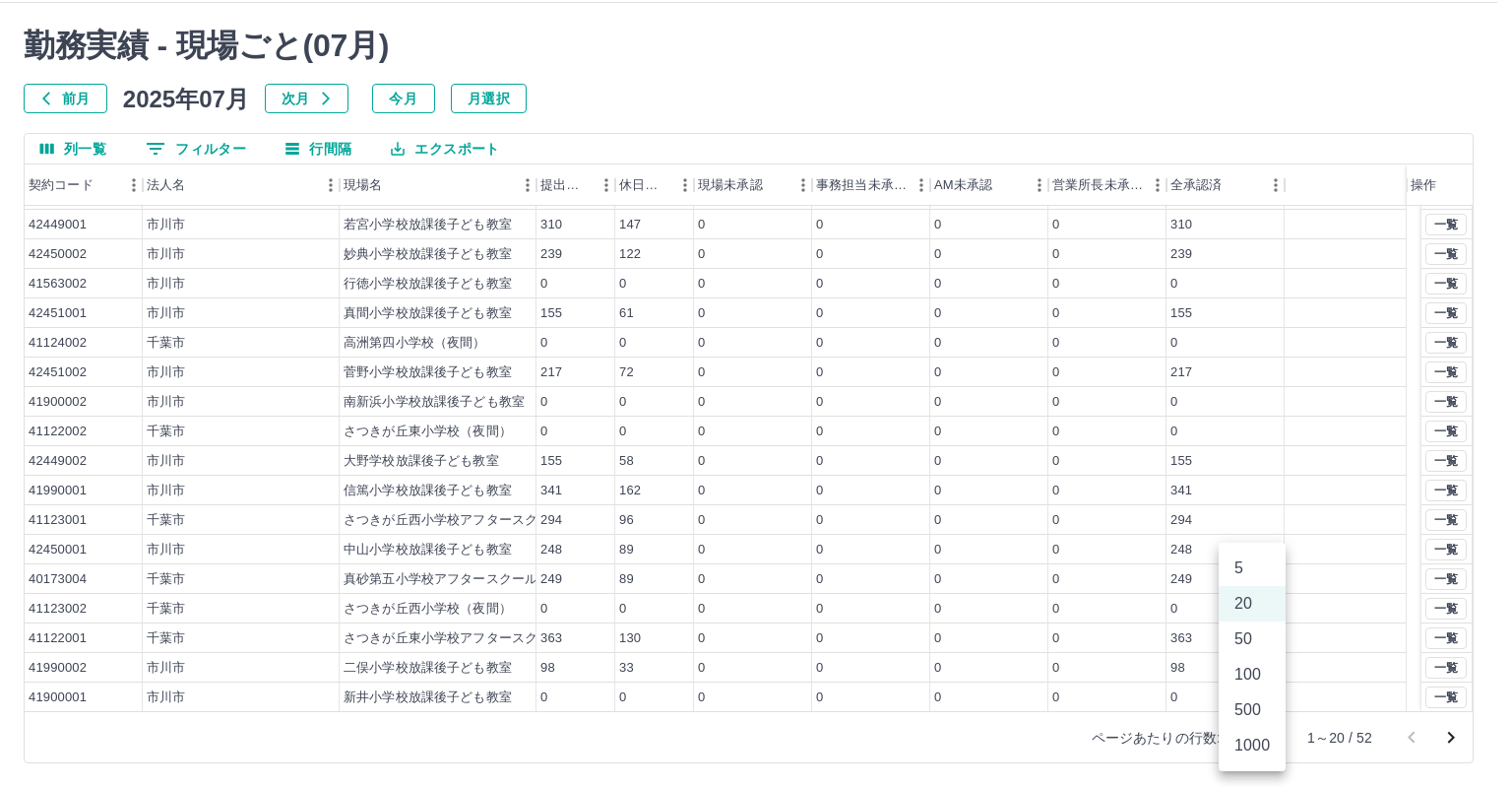 click on "100" at bounding box center (1252, 675) 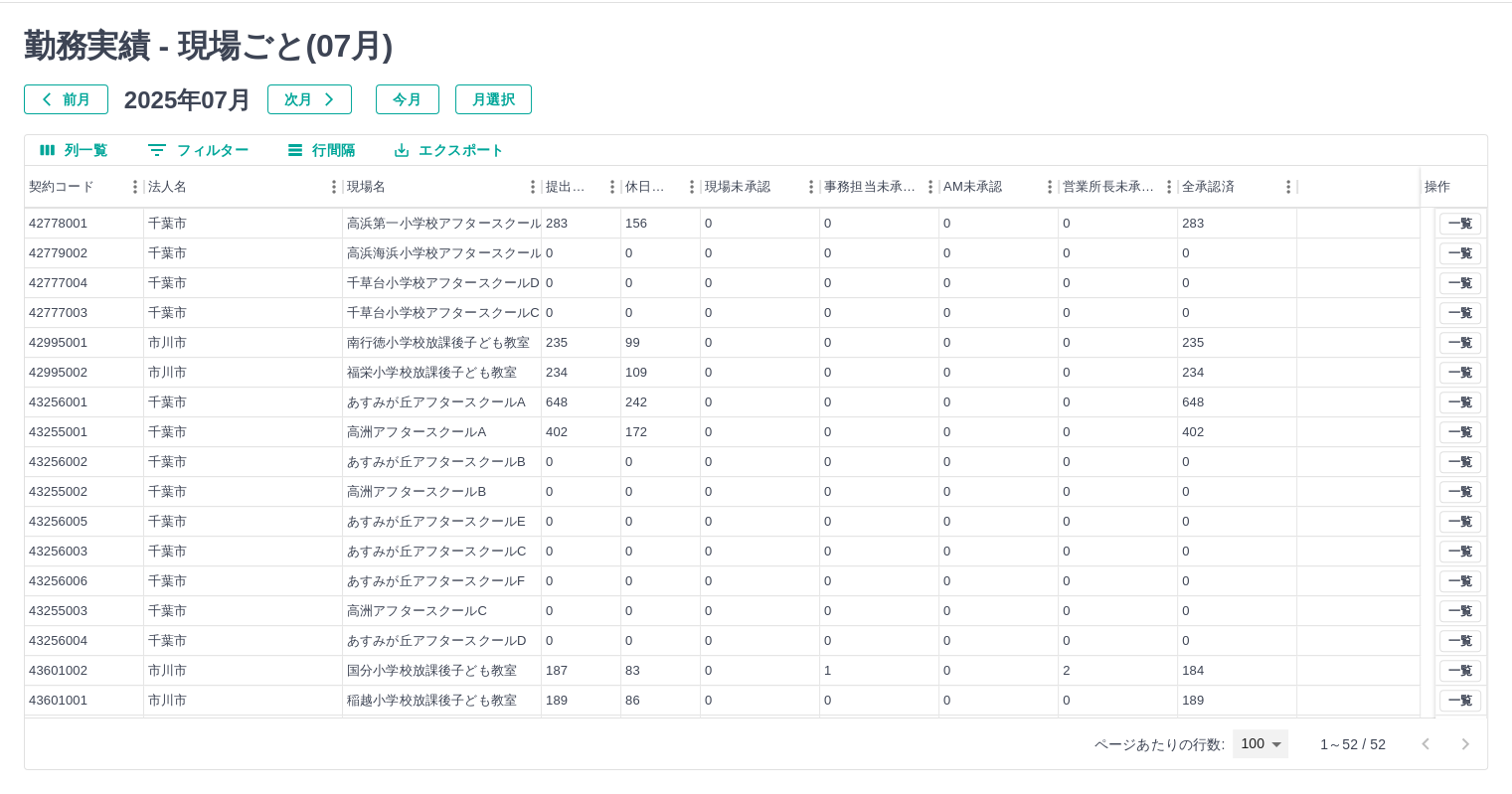 scroll, scrollTop: 1039, scrollLeft: 0, axis: vertical 